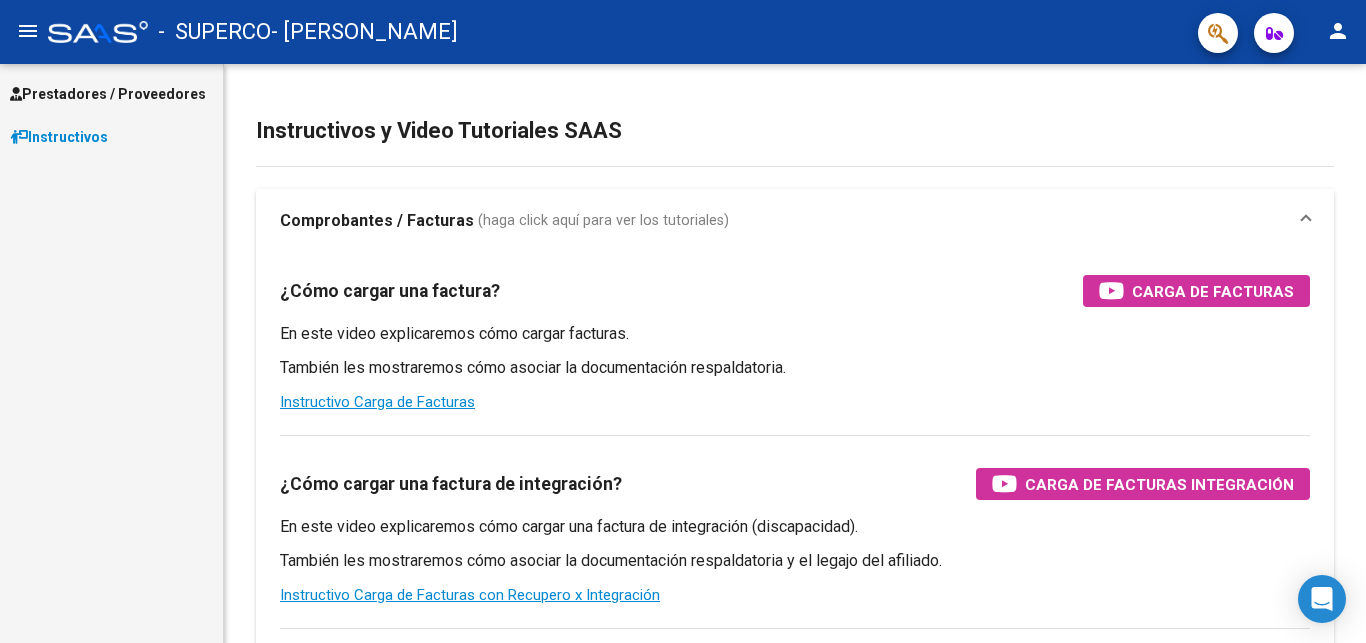 scroll, scrollTop: 0, scrollLeft: 0, axis: both 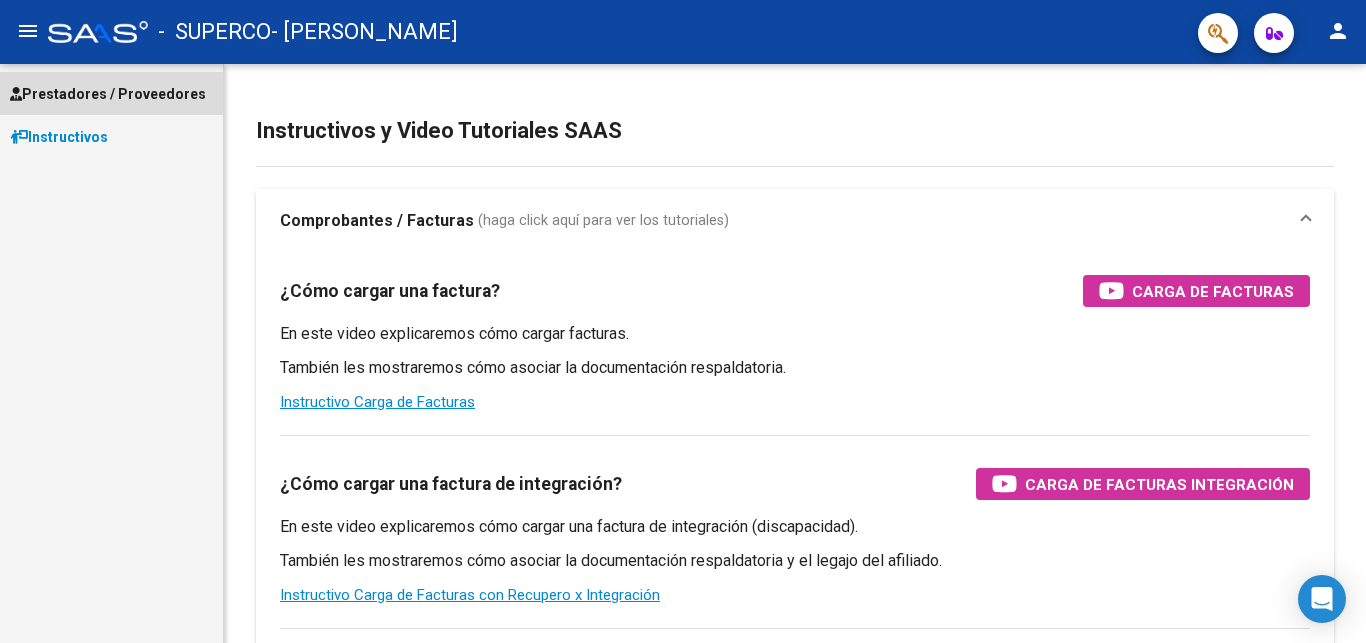 click on "Prestadores / Proveedores" at bounding box center [108, 94] 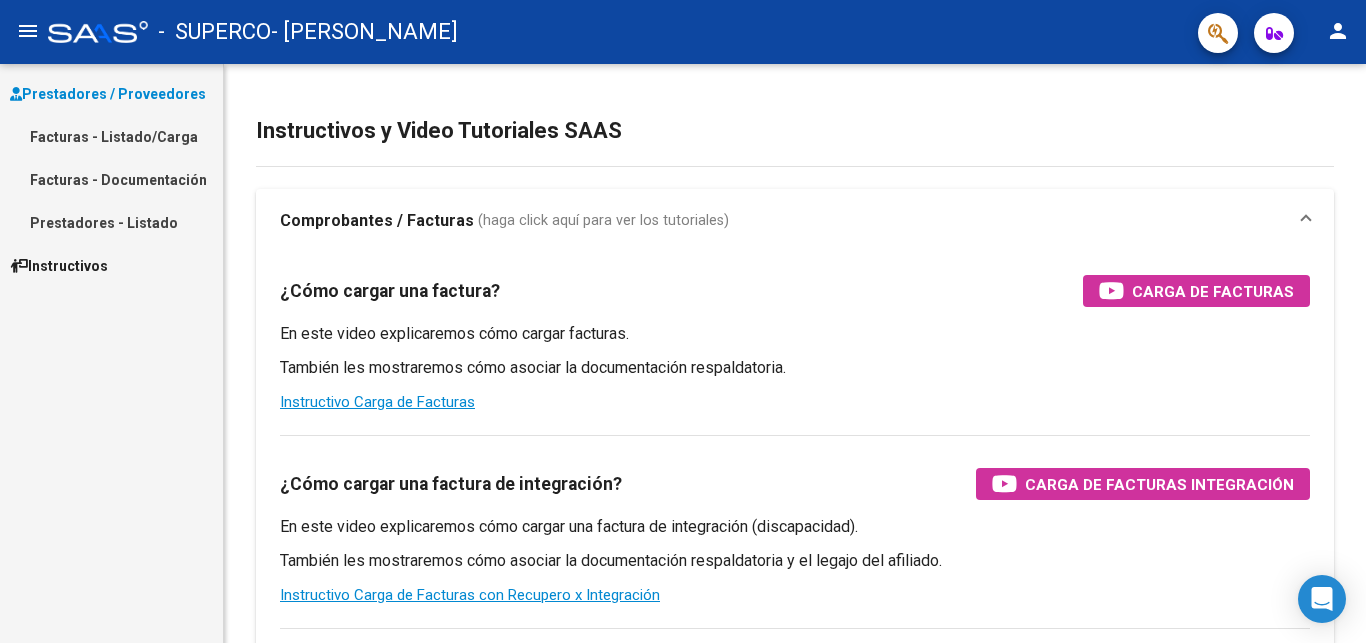 click on "Facturas - Listado/Carga" at bounding box center [111, 136] 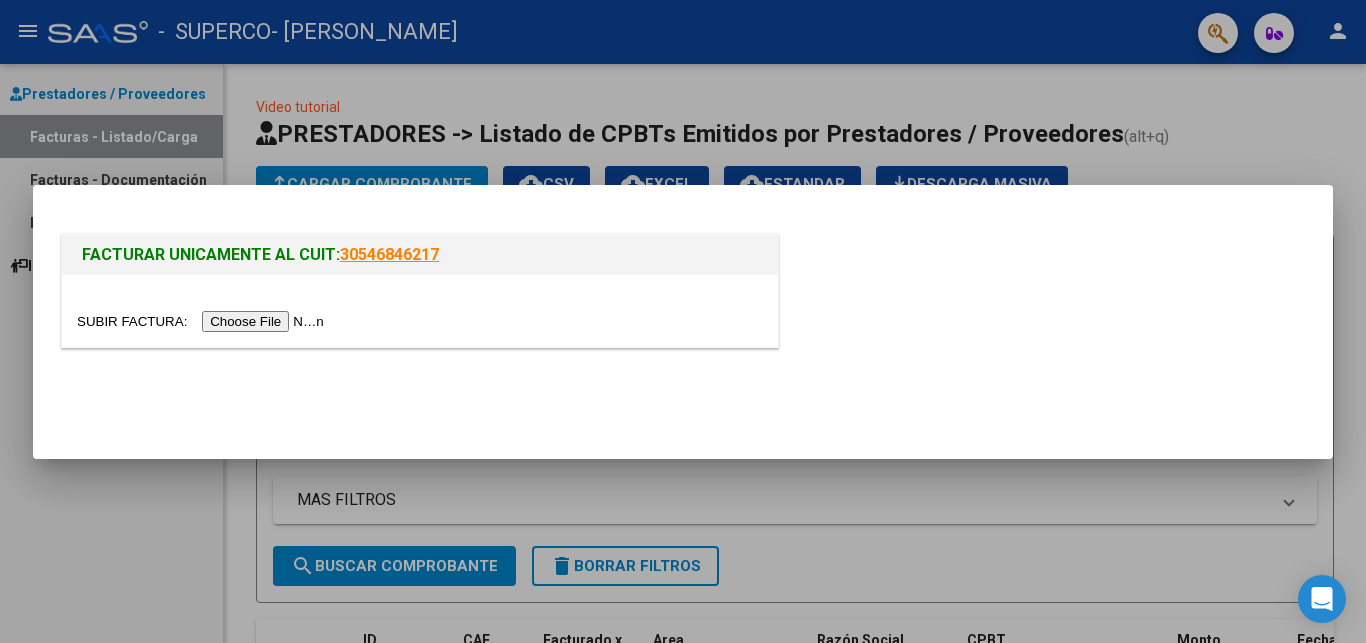 click at bounding box center (203, 321) 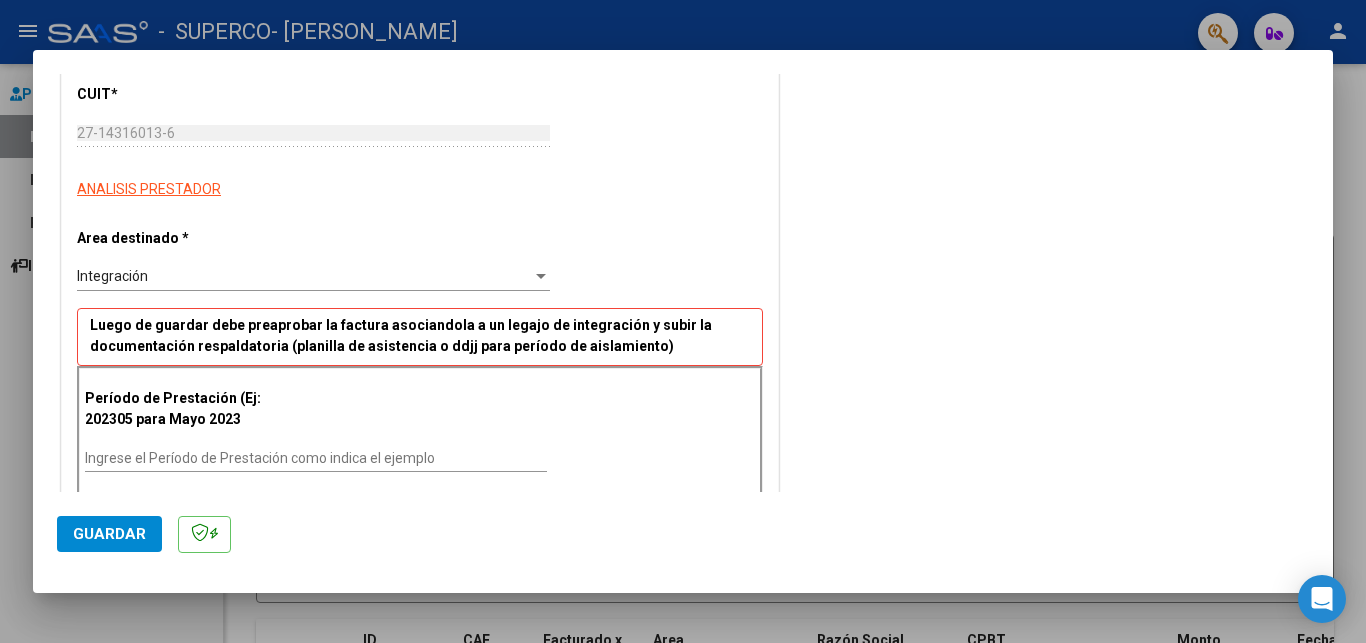 scroll, scrollTop: 408, scrollLeft: 0, axis: vertical 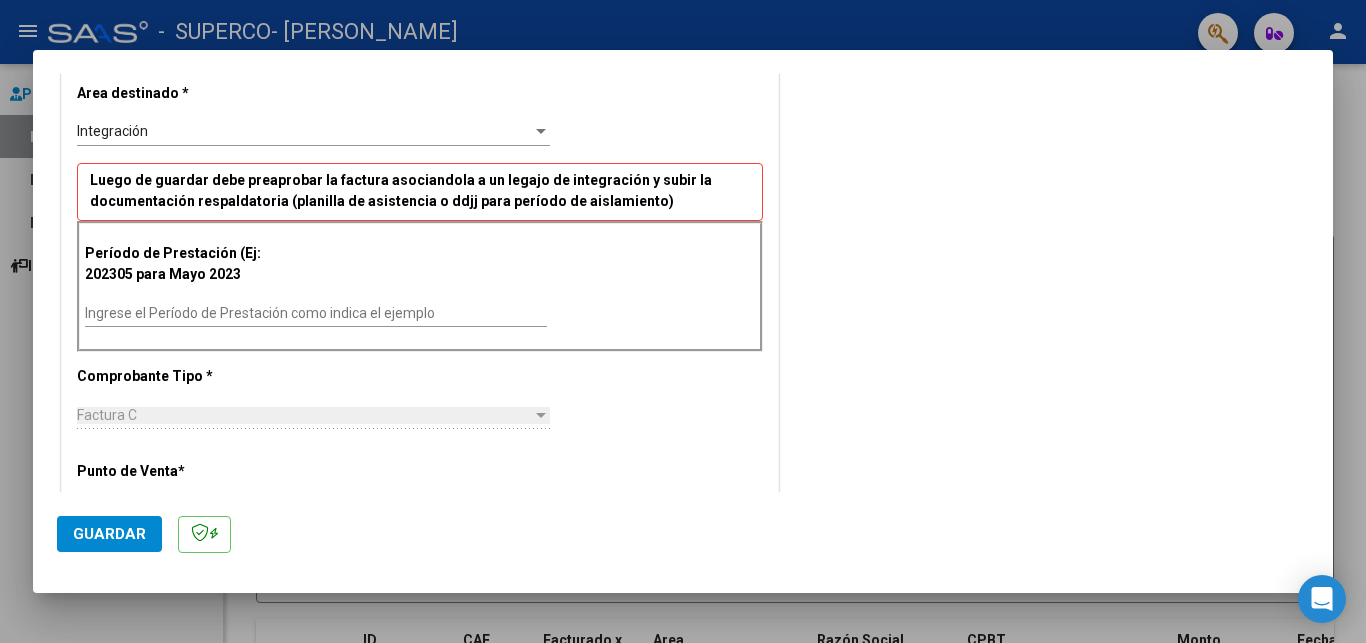 click on "Ingrese el Período de Prestación como indica el ejemplo" at bounding box center [316, 313] 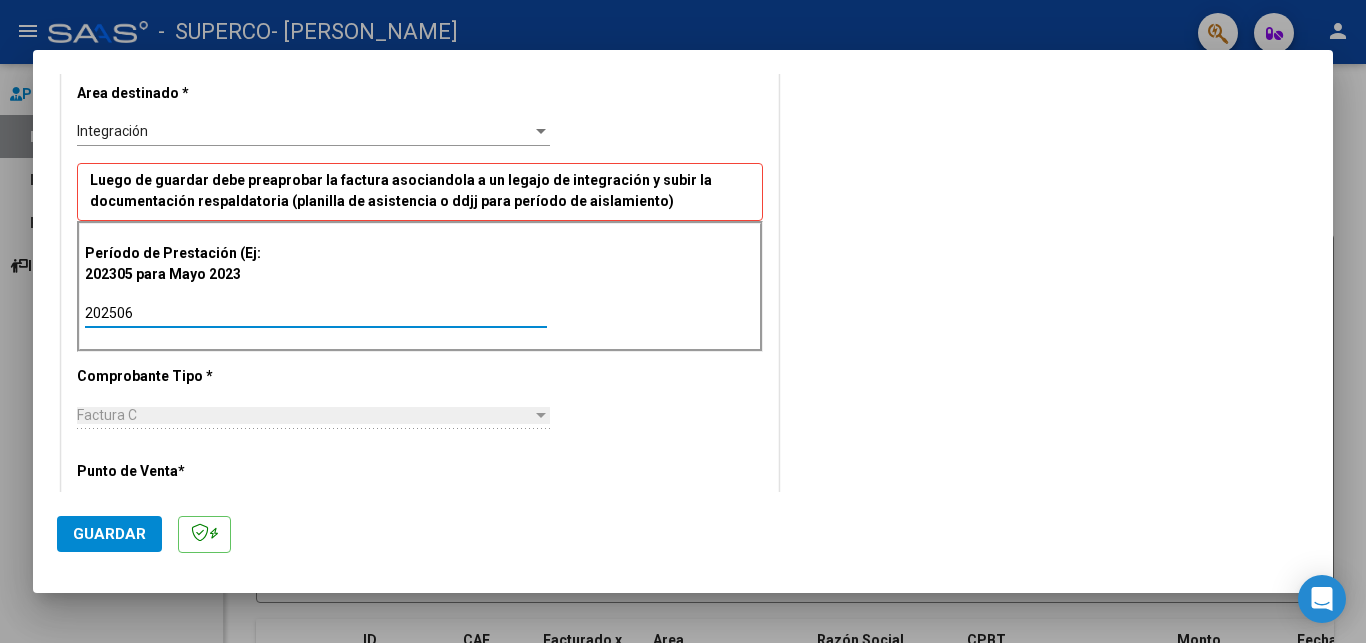 type on "202506" 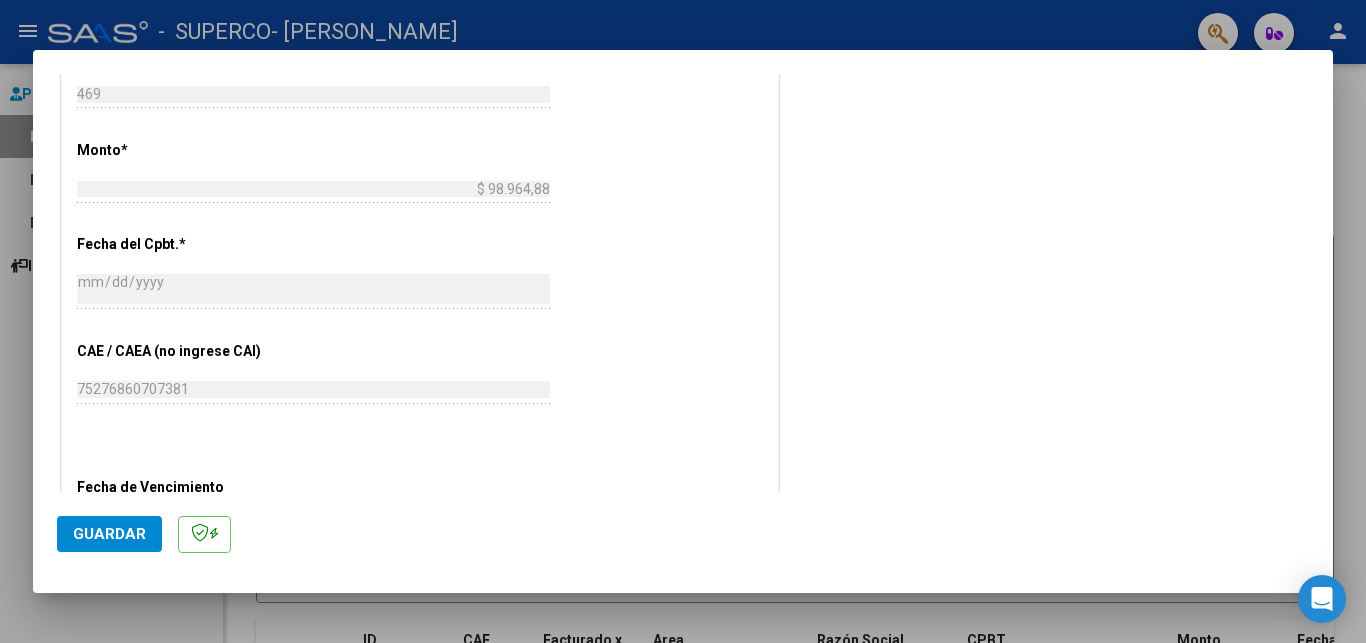 scroll, scrollTop: 1122, scrollLeft: 0, axis: vertical 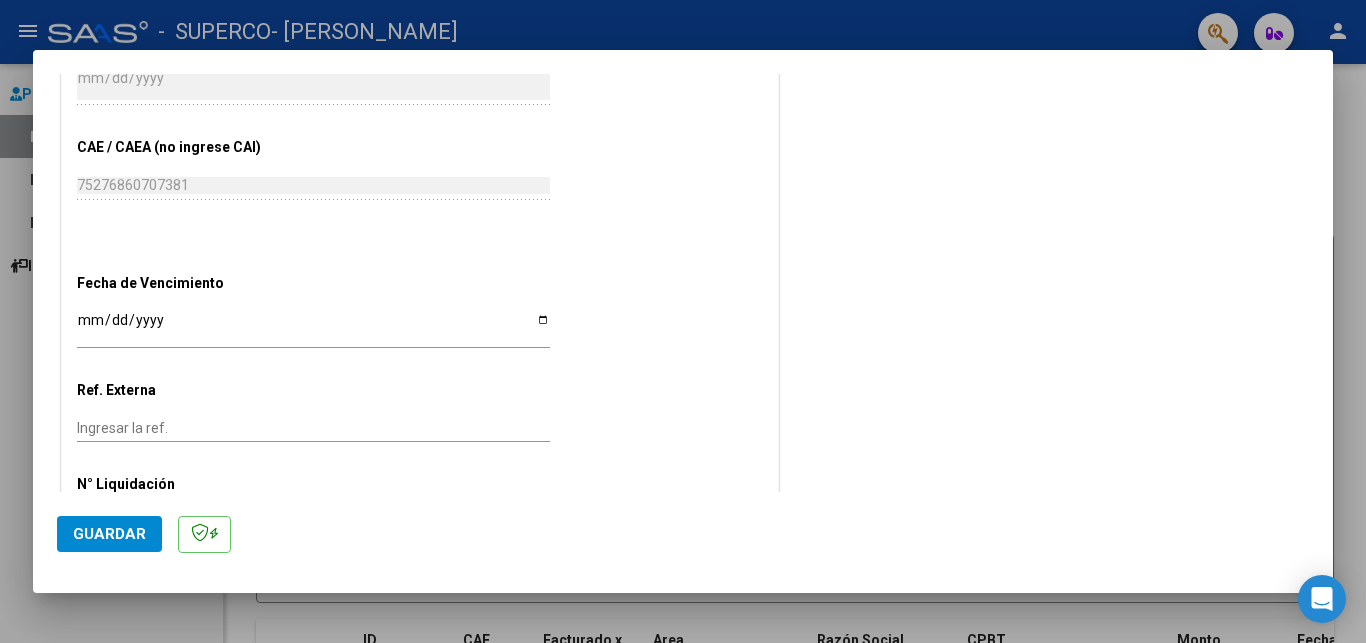 click on "Ingresar la fecha" at bounding box center (313, 327) 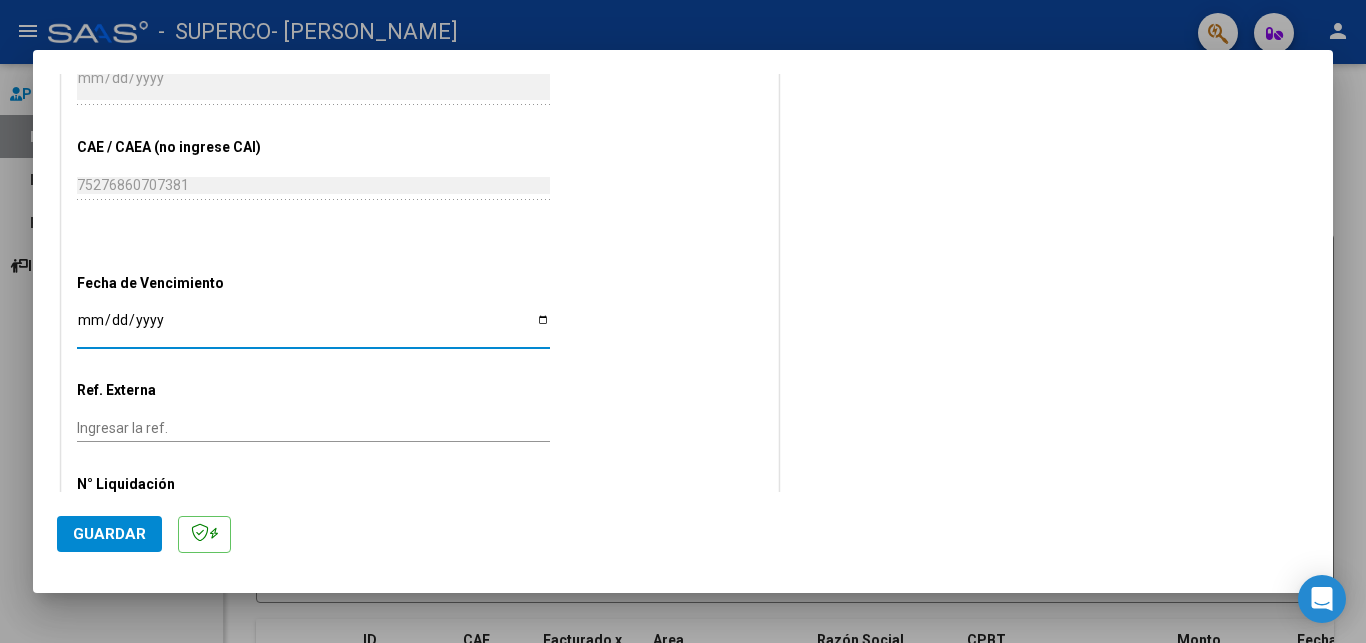type on "2025-07-12" 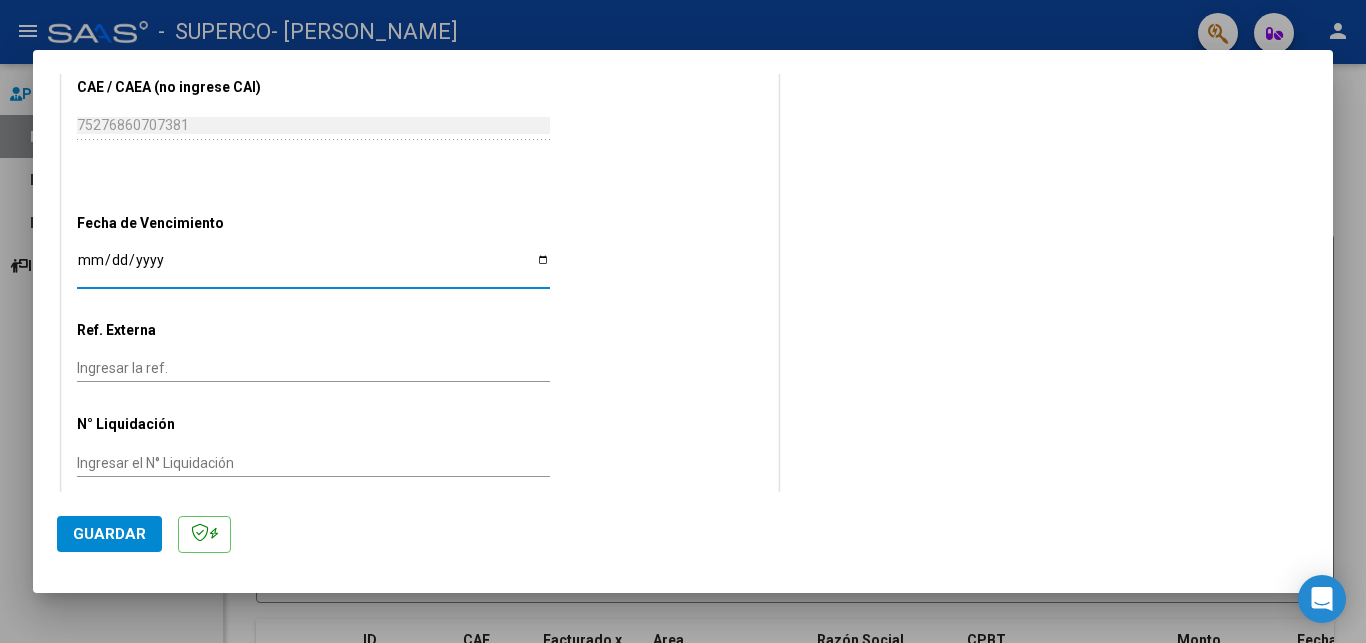 click on "Guardar" 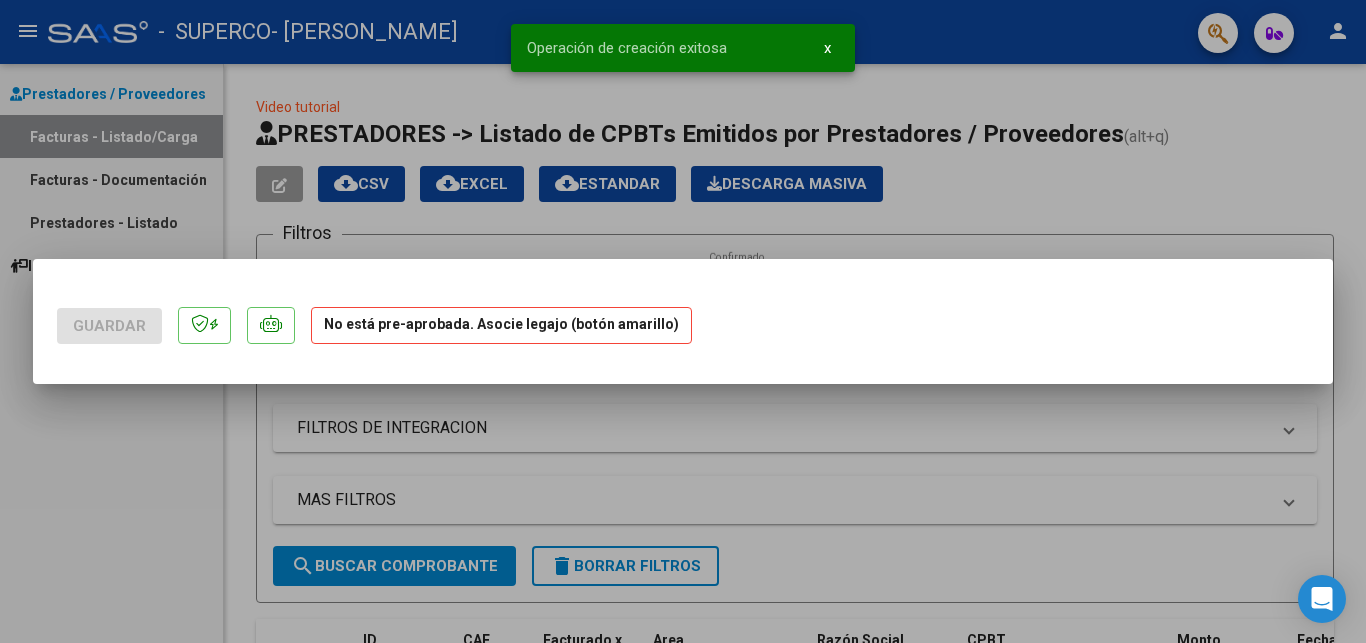 scroll, scrollTop: 0, scrollLeft: 0, axis: both 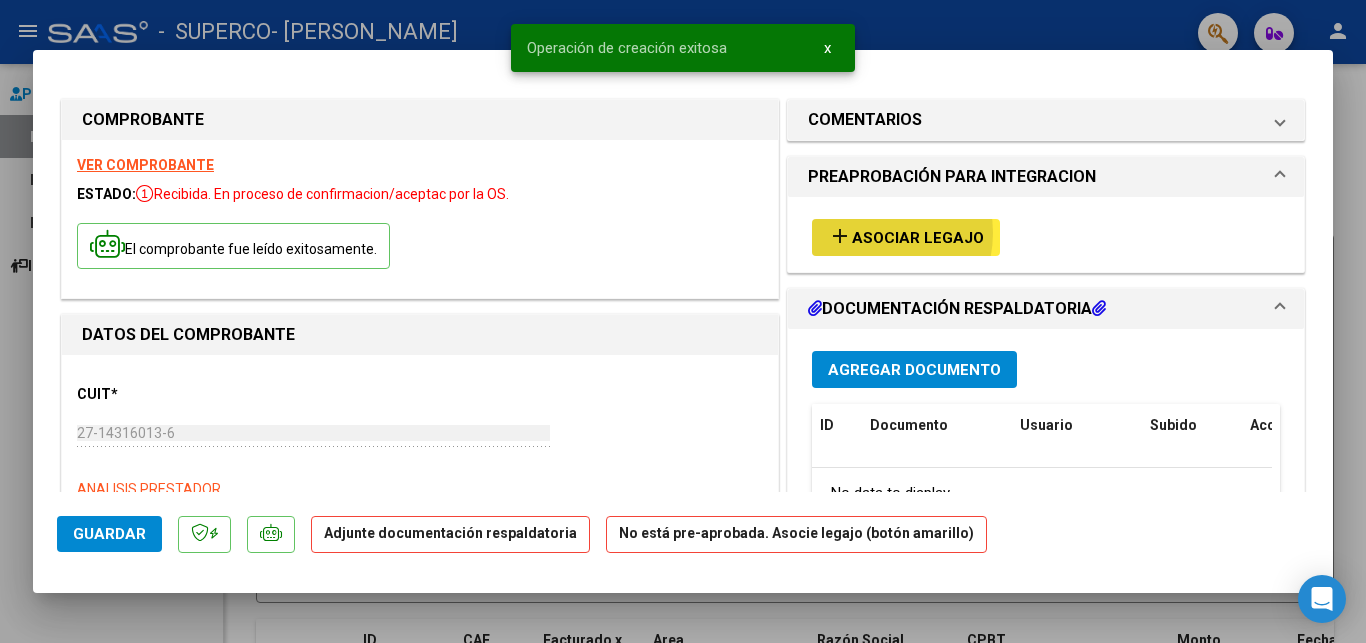 click on "Asociar Legajo" at bounding box center (918, 238) 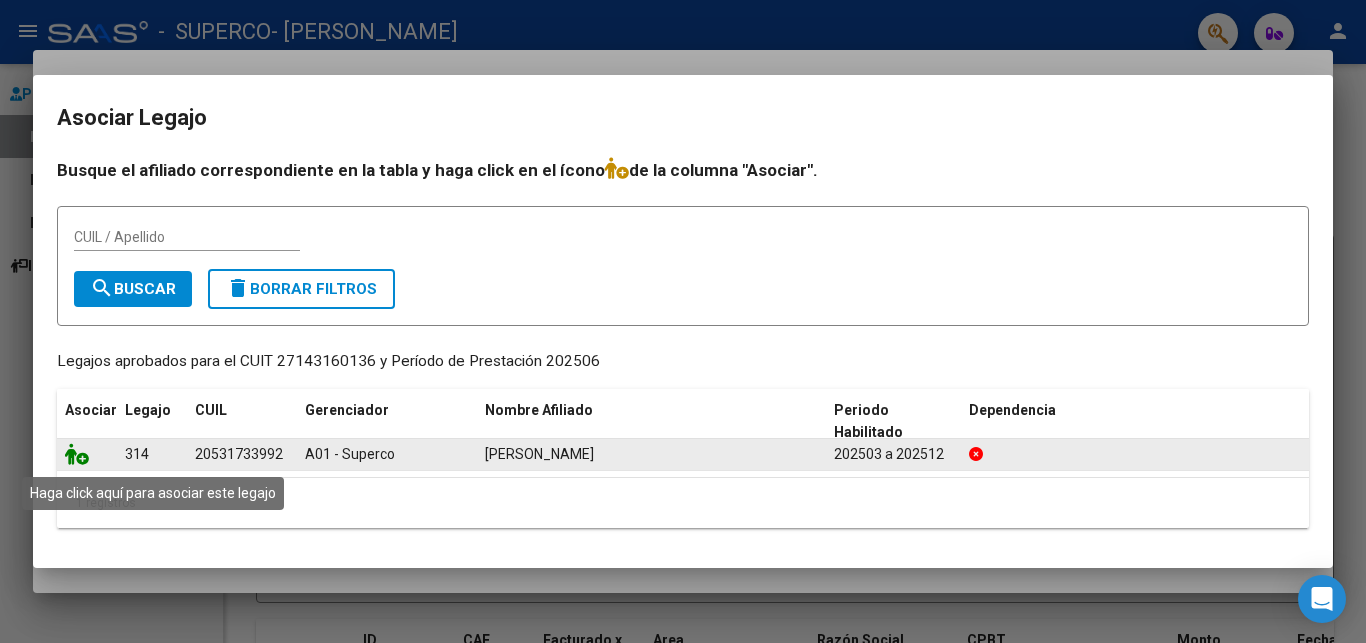 click 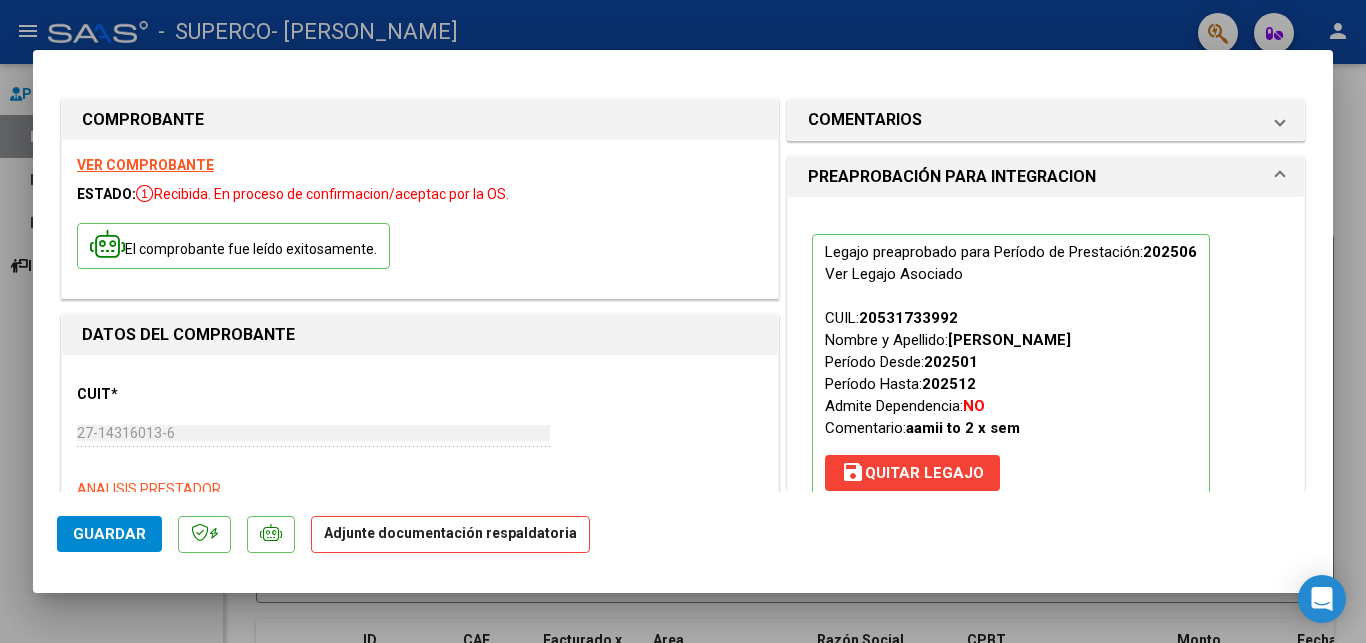 click on "Adjunte documentación respaldatoria" 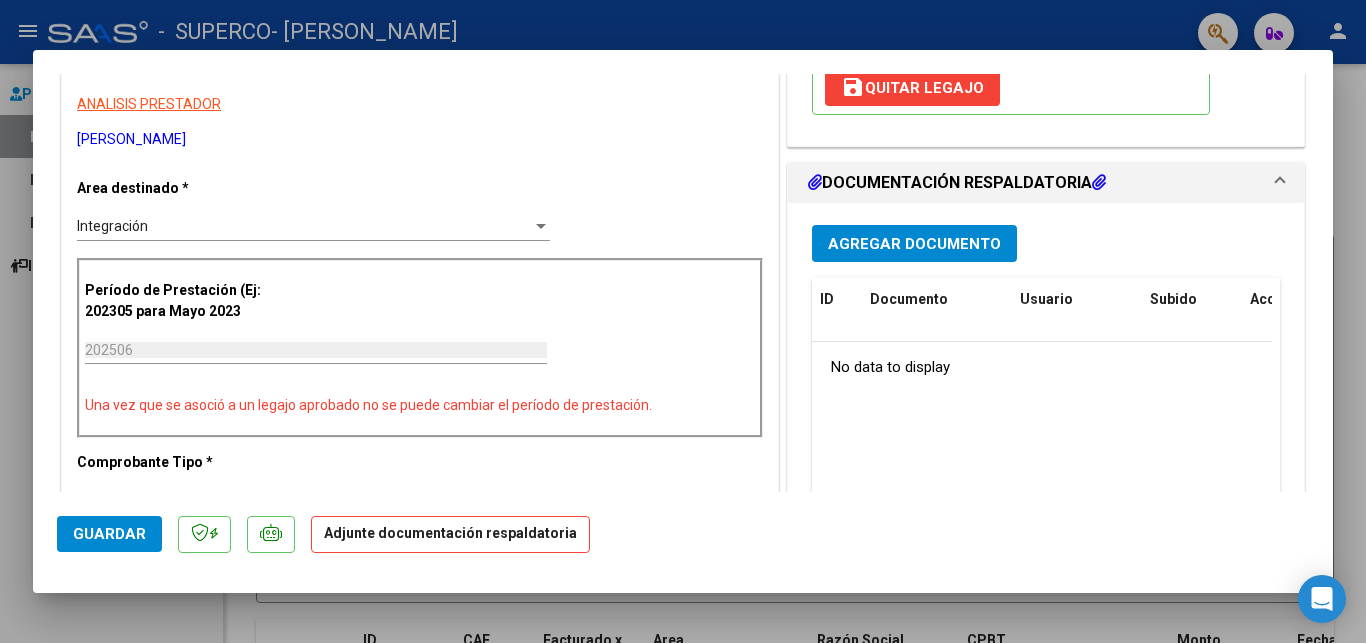 scroll, scrollTop: 408, scrollLeft: 0, axis: vertical 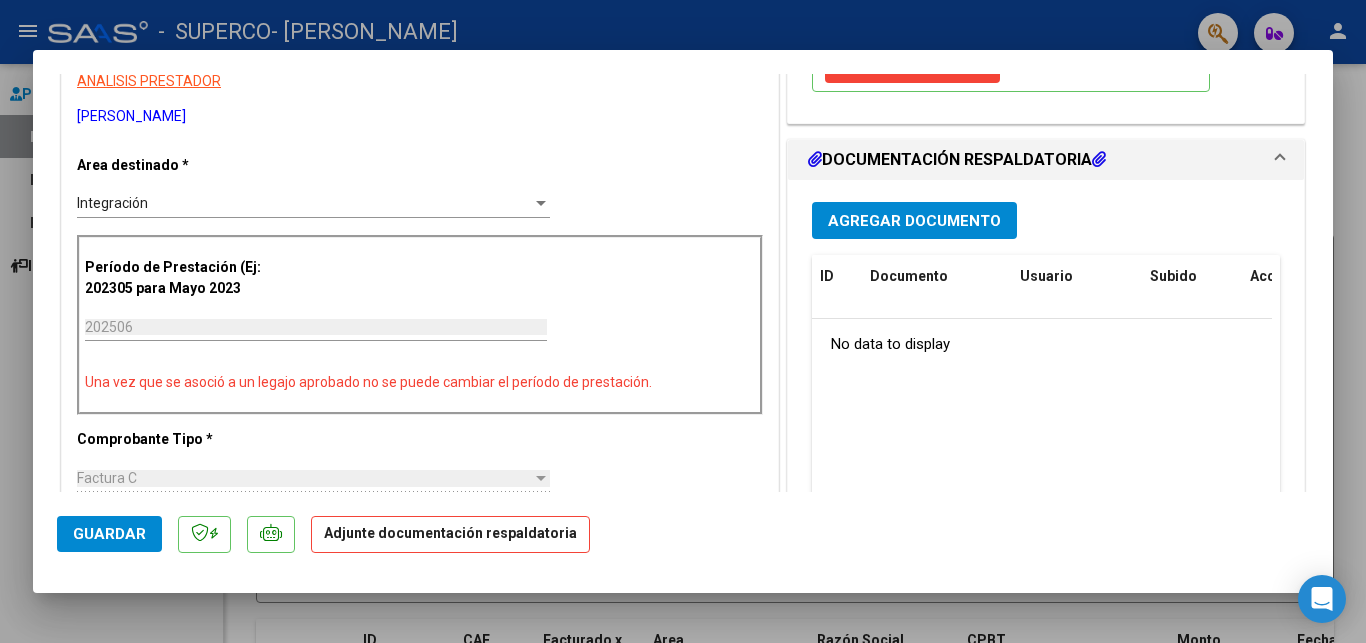 click on "Agregar Documento" at bounding box center (914, 220) 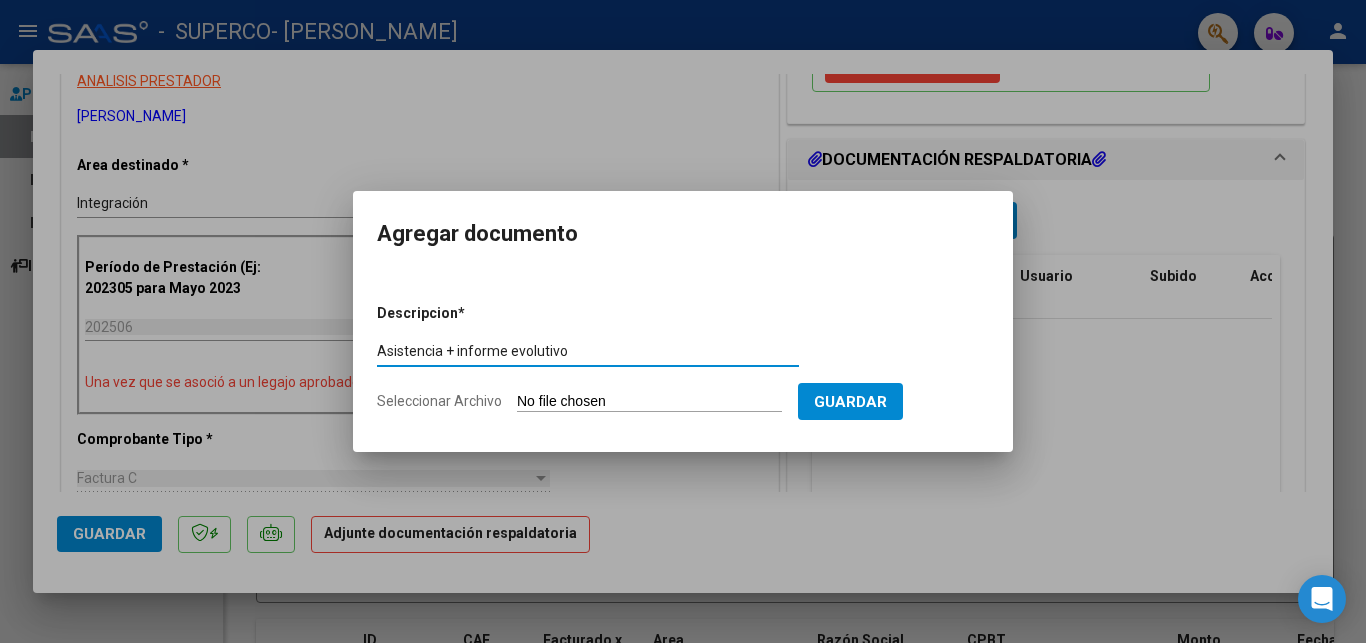 type on "Asistencia + informe evolutivo" 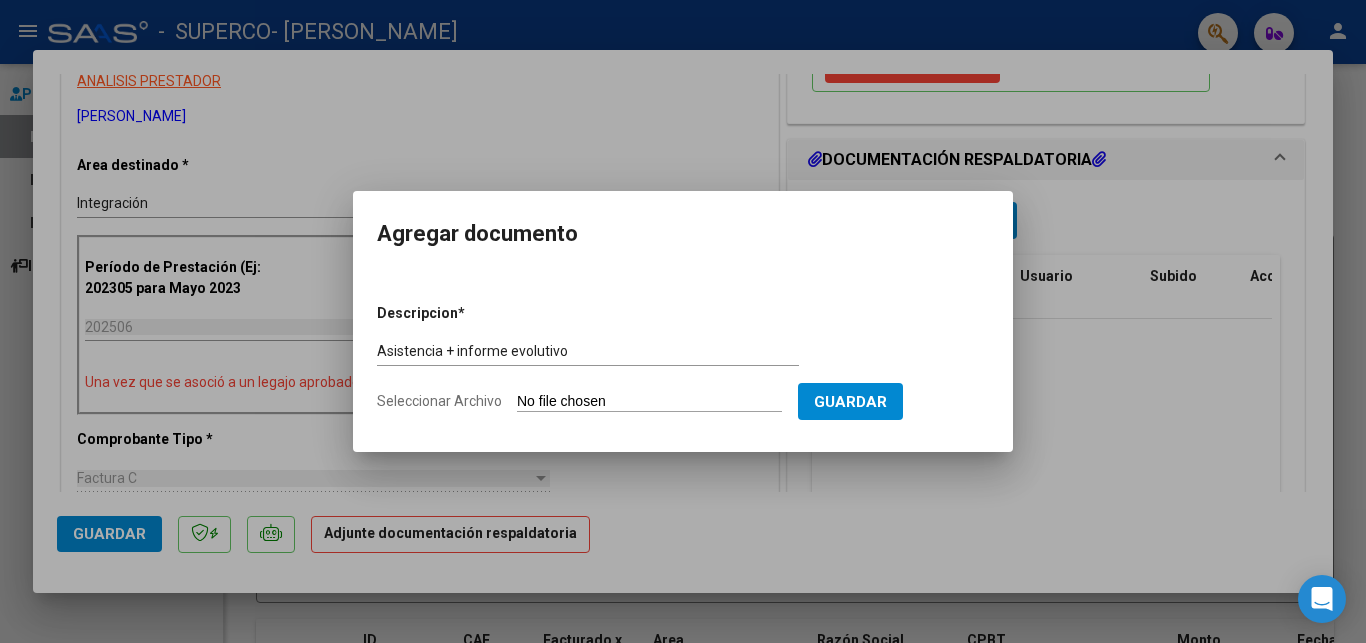 click on "Seleccionar Archivo" at bounding box center [649, 402] 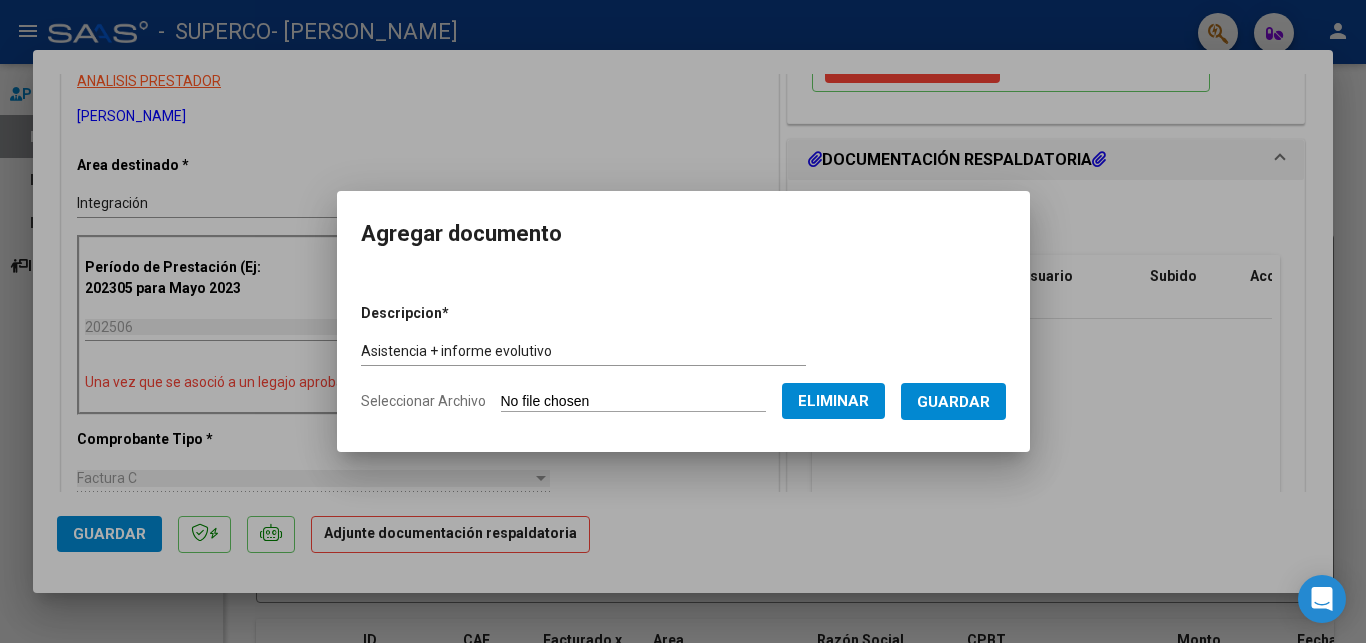 click on "Guardar" at bounding box center (953, 402) 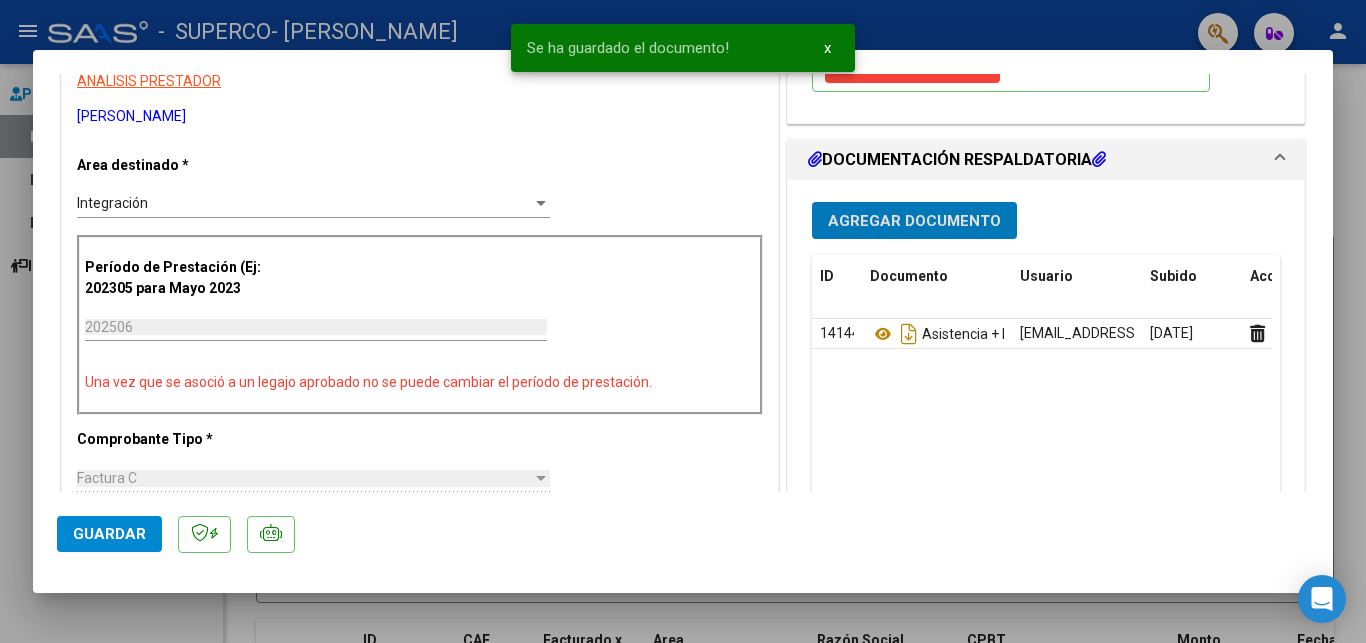 click on "Agregar Documento" at bounding box center [914, 221] 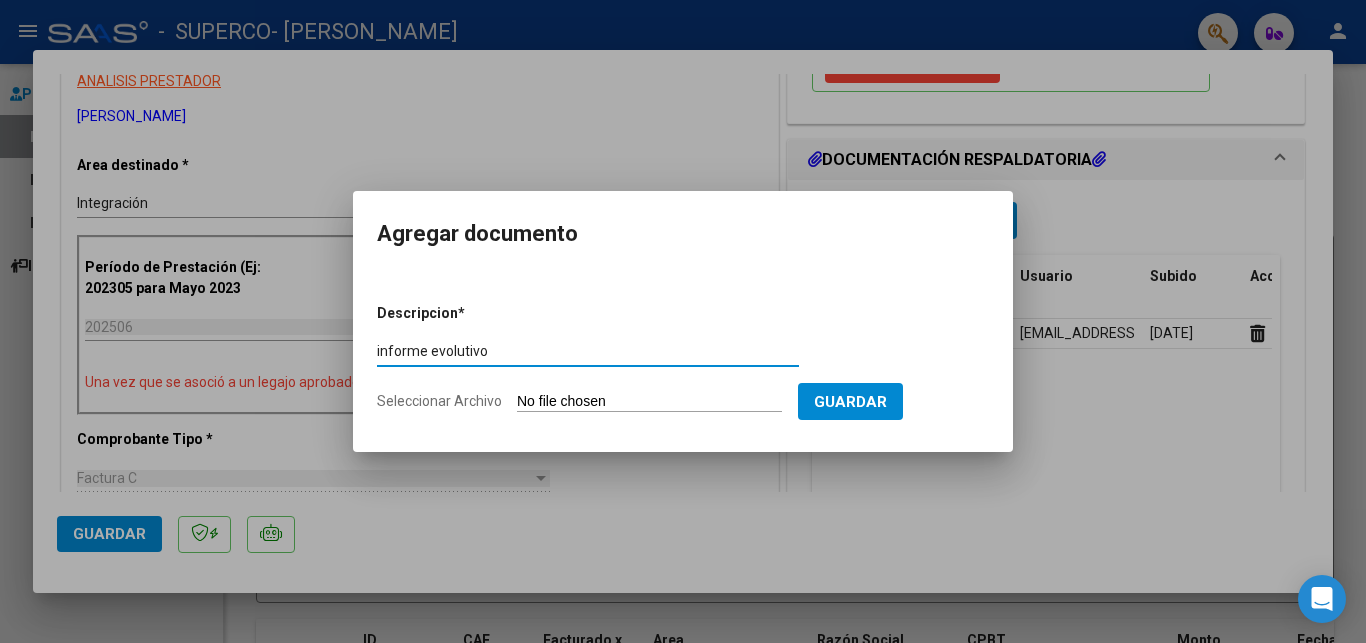 type on "informe evolutivo" 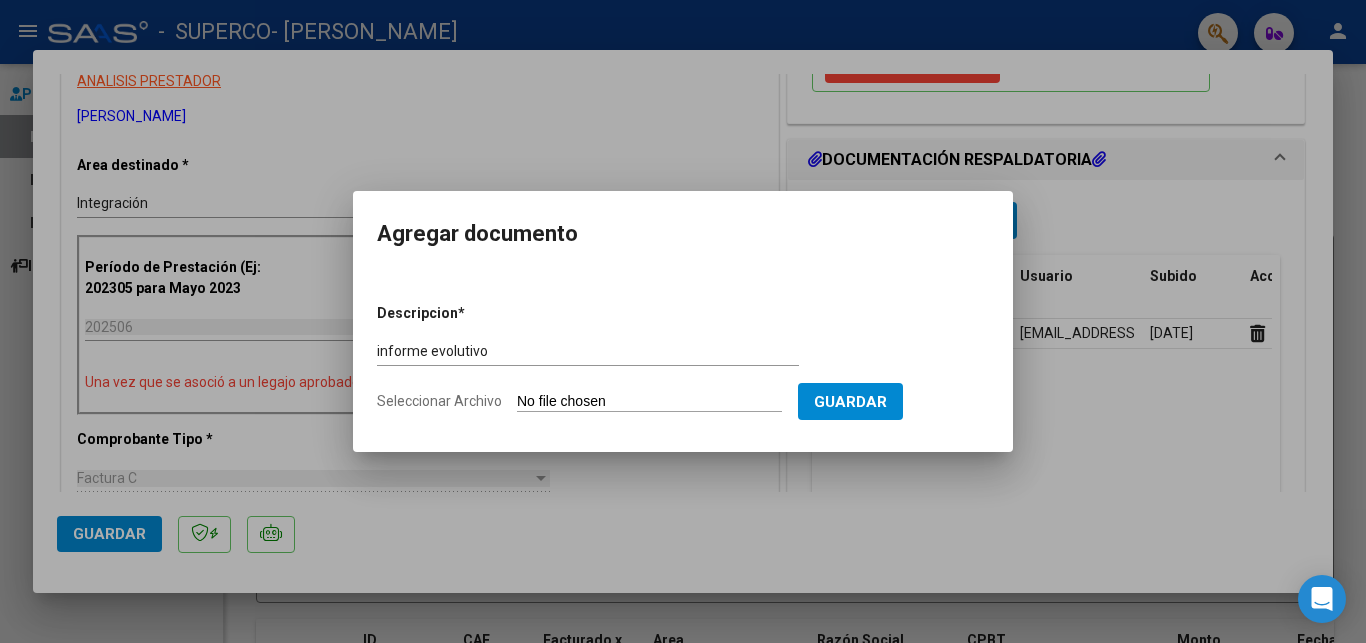 type on "C:\fakepath\SUPERCO CERNA Bautista TO GOMEZ Claudia 1° informe semestral 2025.pdf" 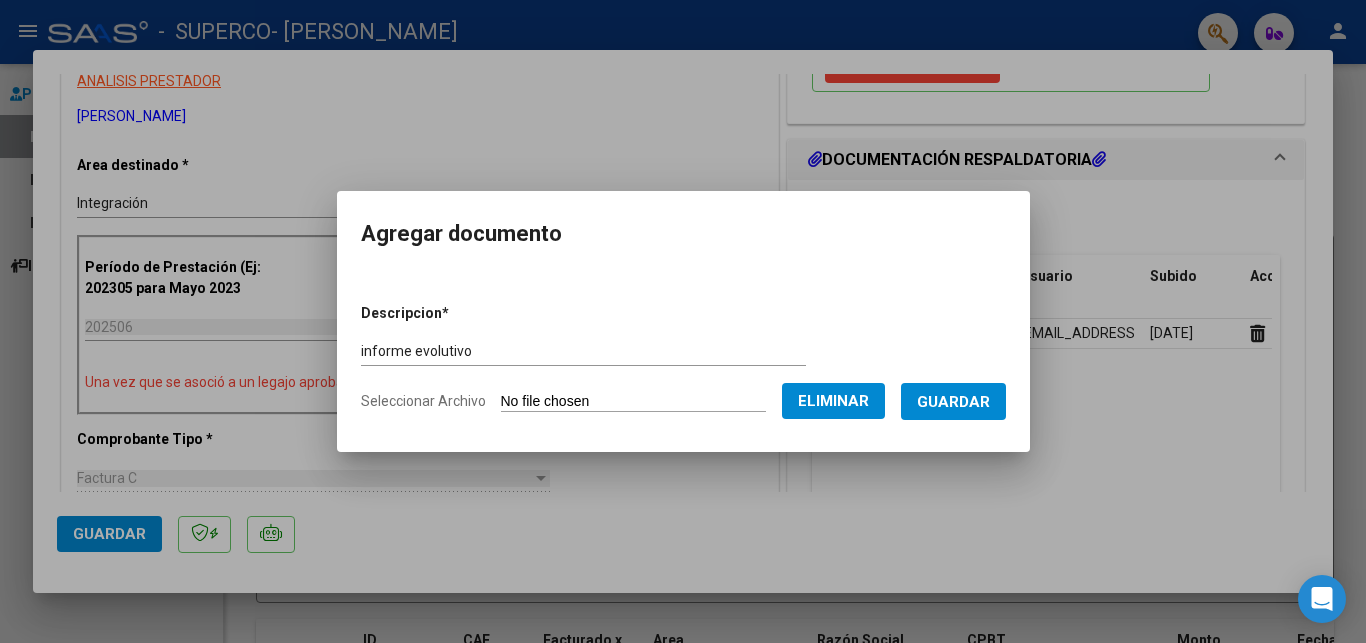 click on "Guardar" at bounding box center (953, 402) 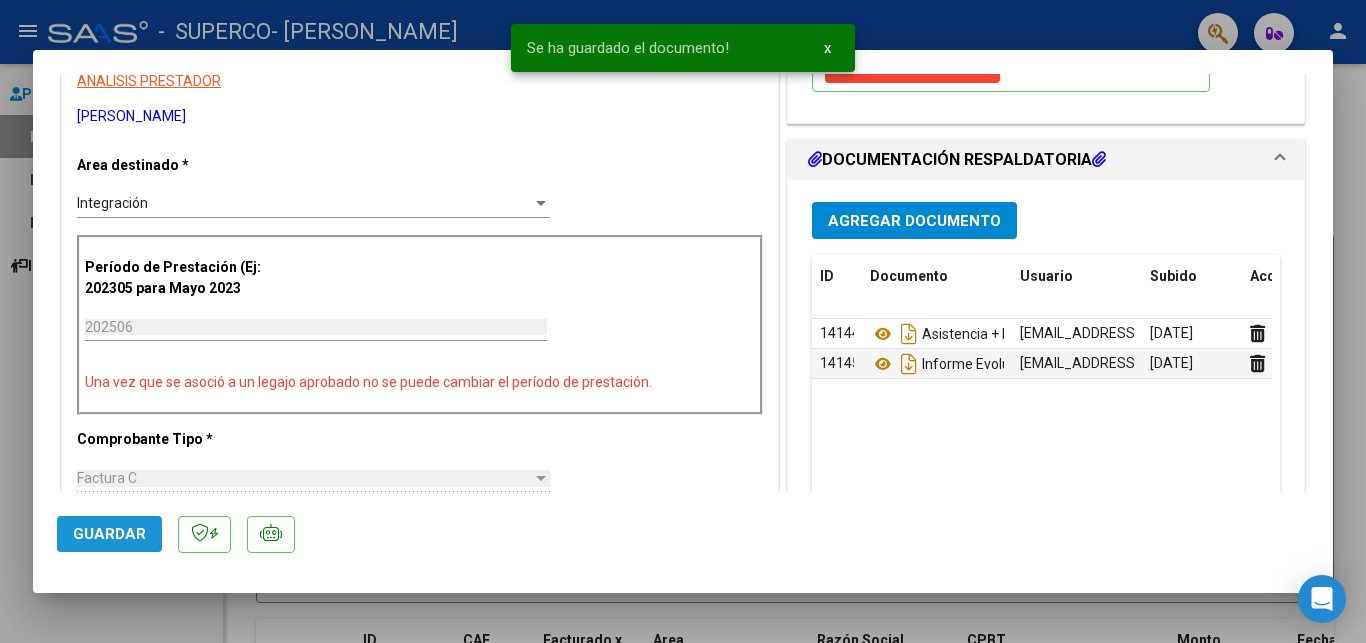 click on "Guardar" 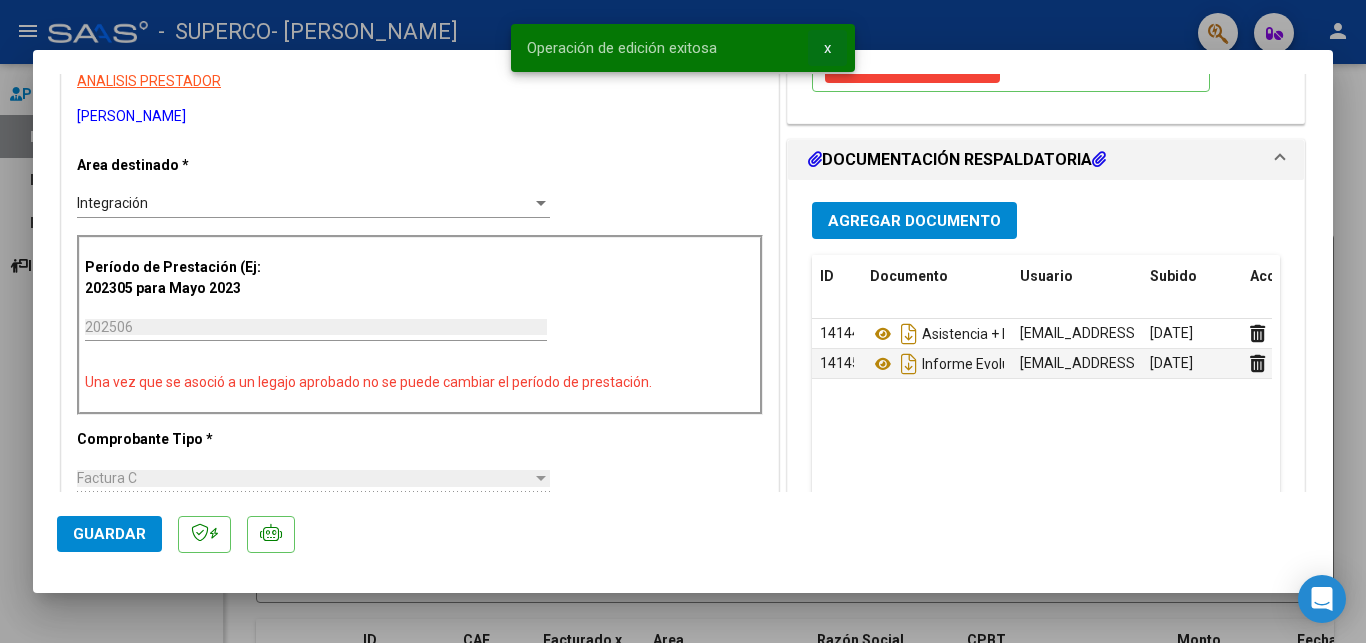 click on "x" at bounding box center (827, 48) 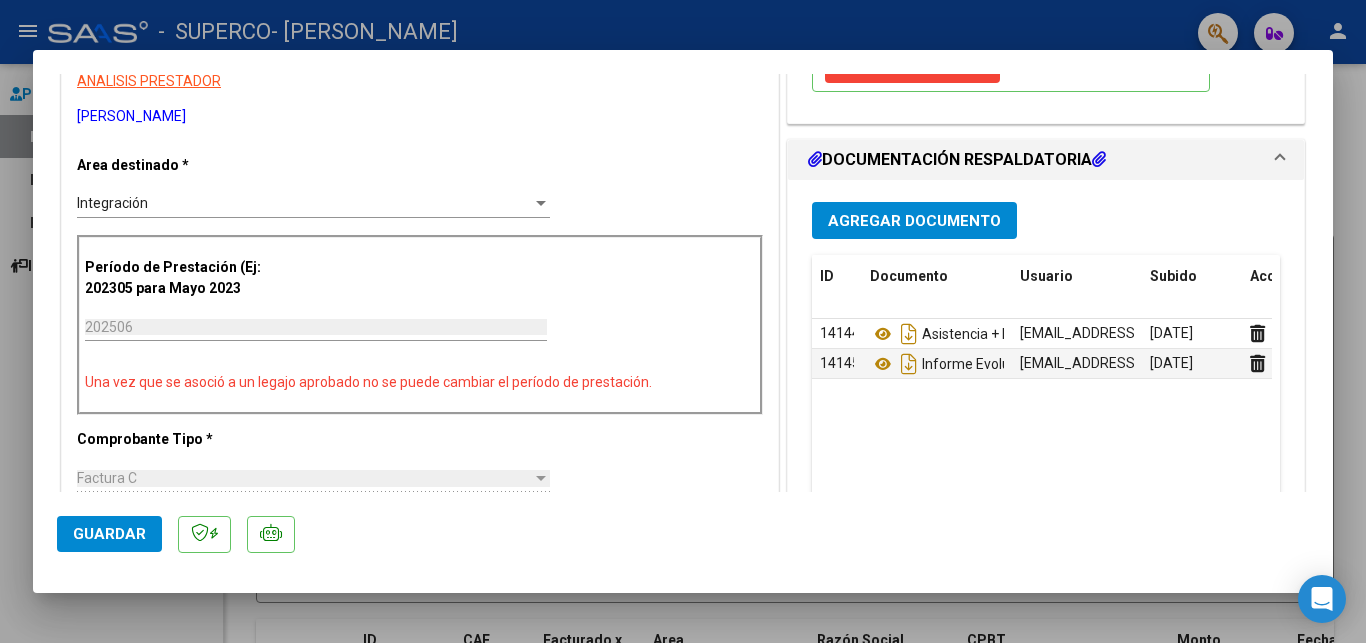 scroll, scrollTop: 0, scrollLeft: 0, axis: both 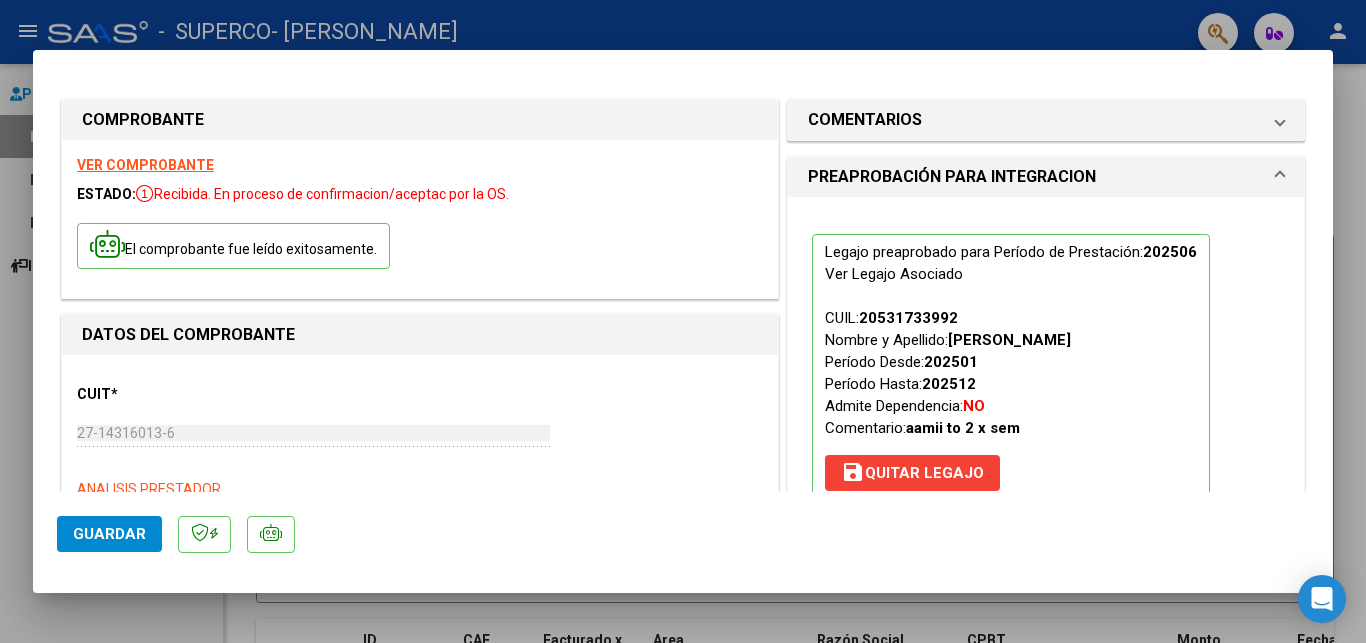 click at bounding box center [683, 321] 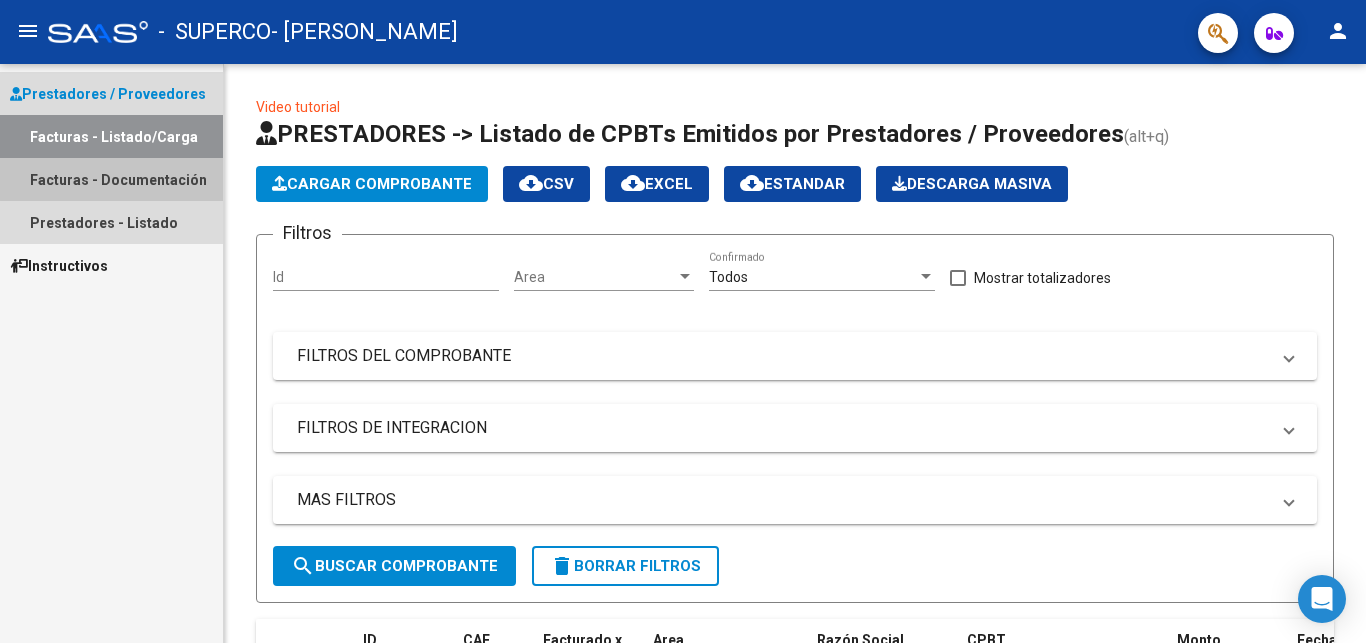click on "Facturas - Documentación" at bounding box center (111, 179) 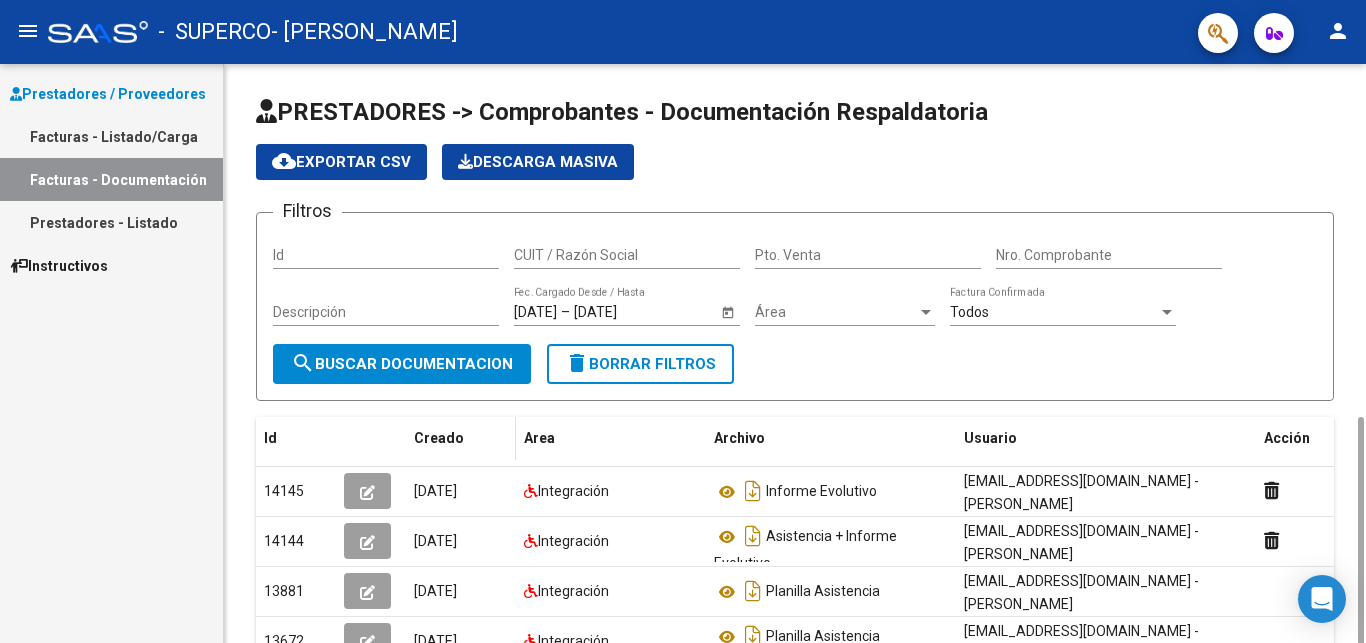 scroll, scrollTop: 204, scrollLeft: 0, axis: vertical 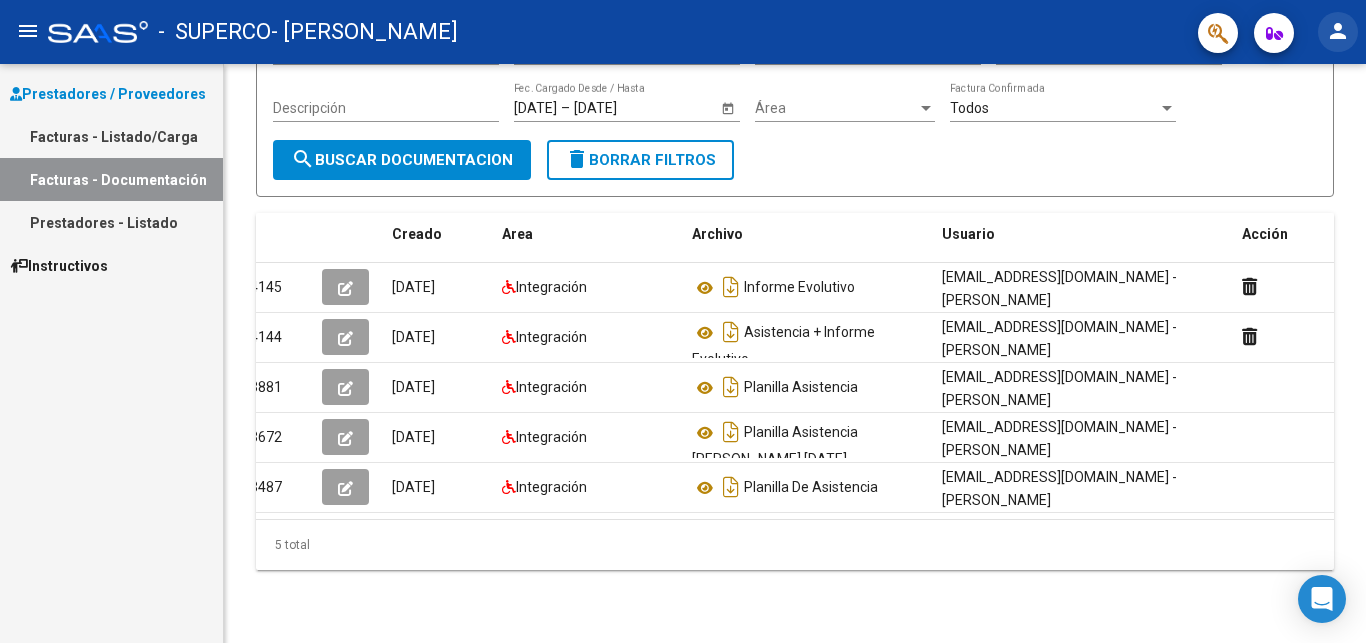 click on "person" 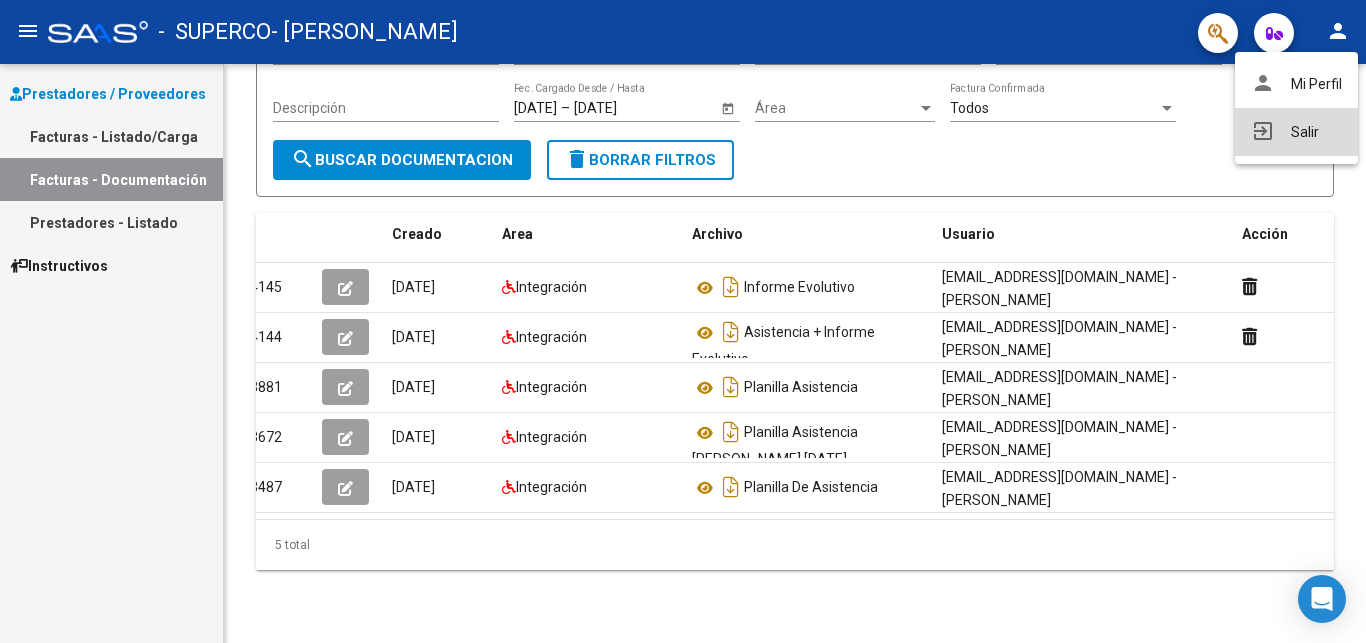 click on "exit_to_app  Salir" at bounding box center (1296, 132) 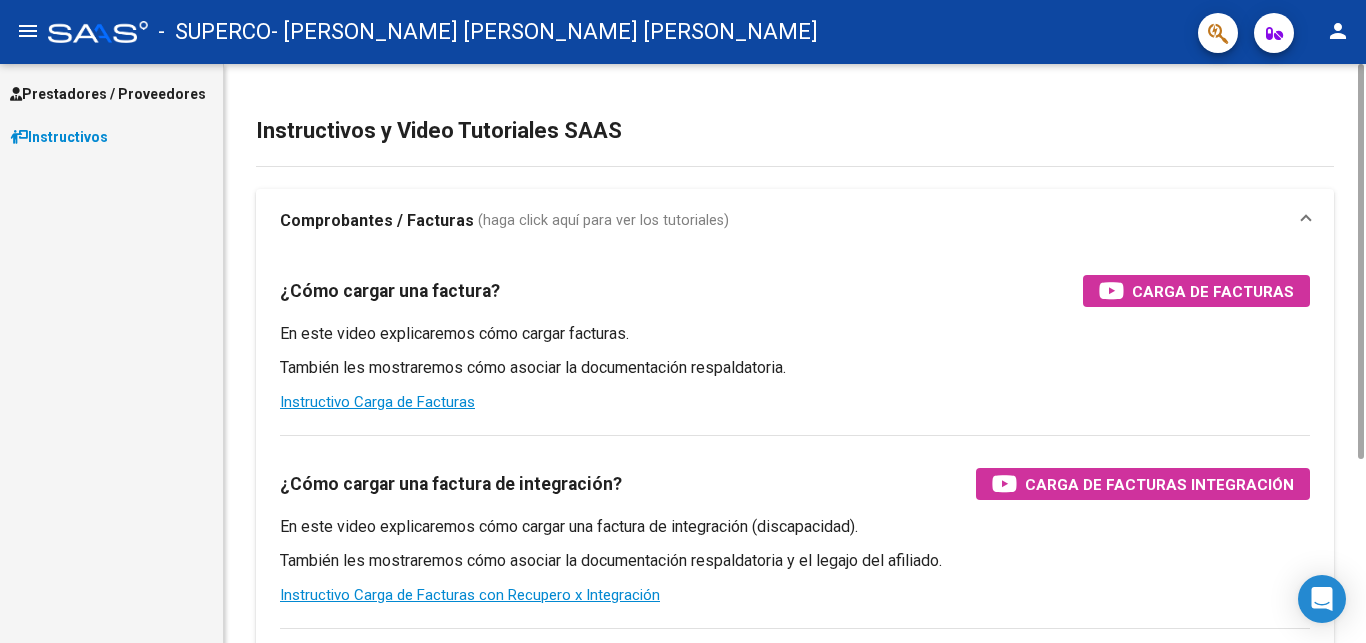scroll, scrollTop: 0, scrollLeft: 0, axis: both 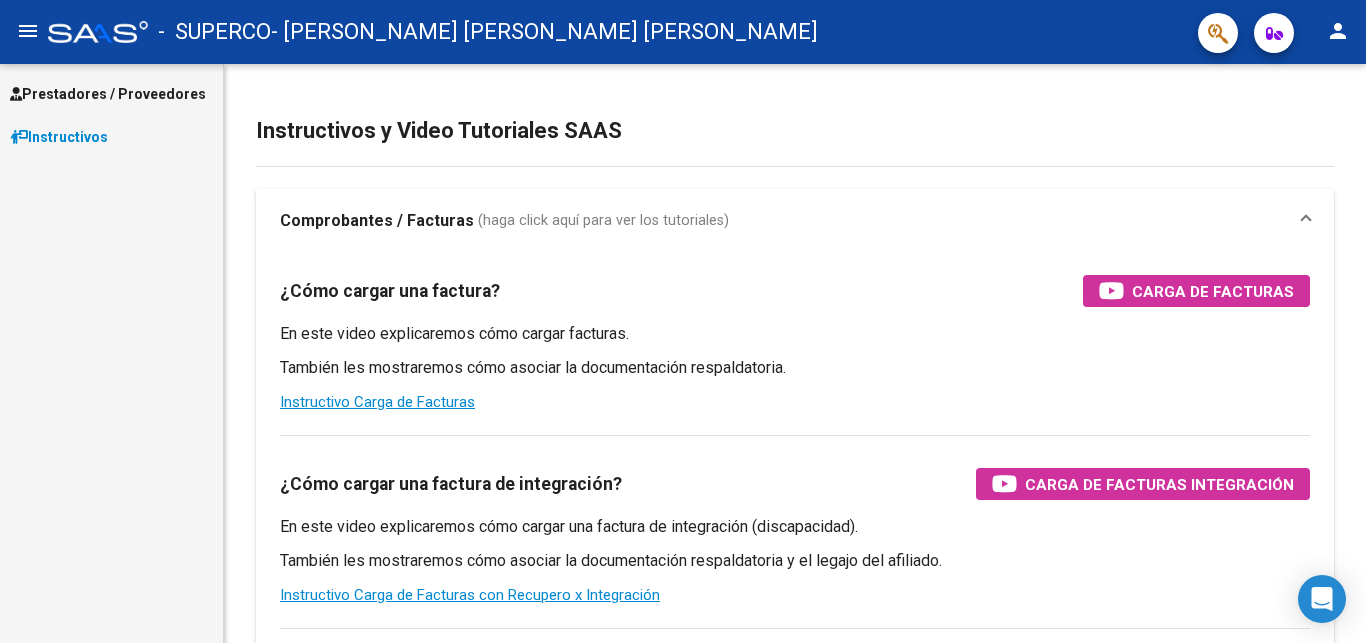 click on "Prestadores / Proveedores" at bounding box center (108, 94) 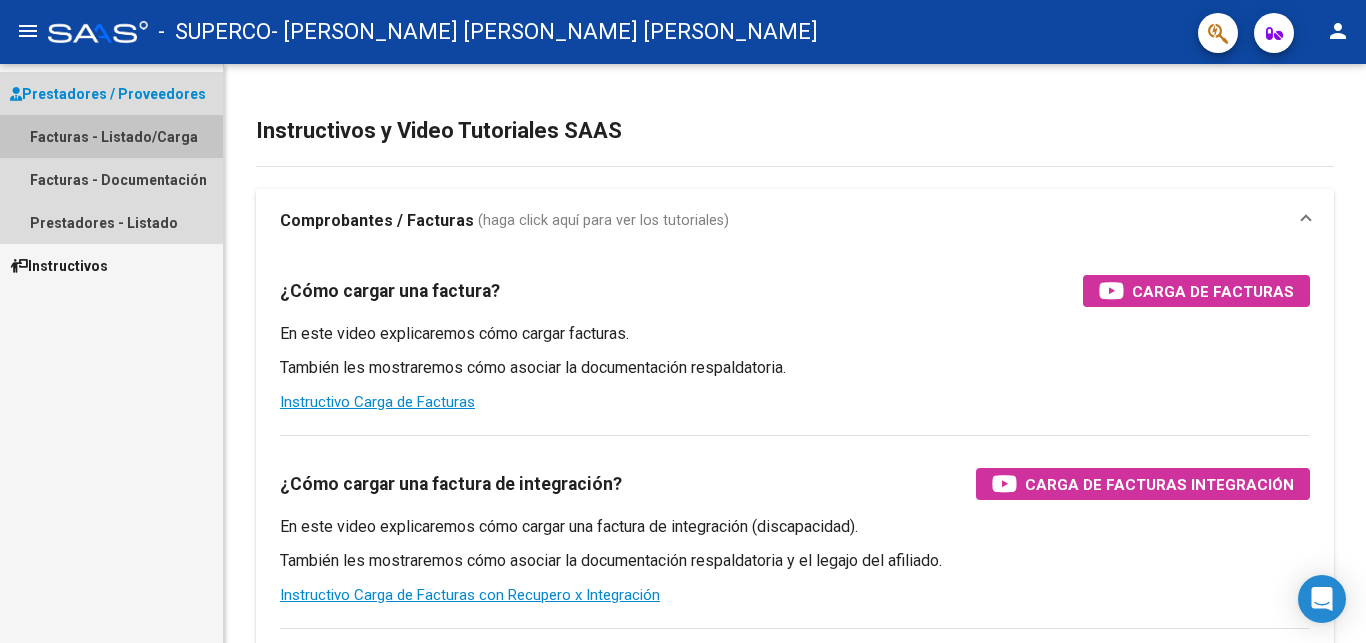 click on "Facturas - Listado/Carga" at bounding box center [111, 136] 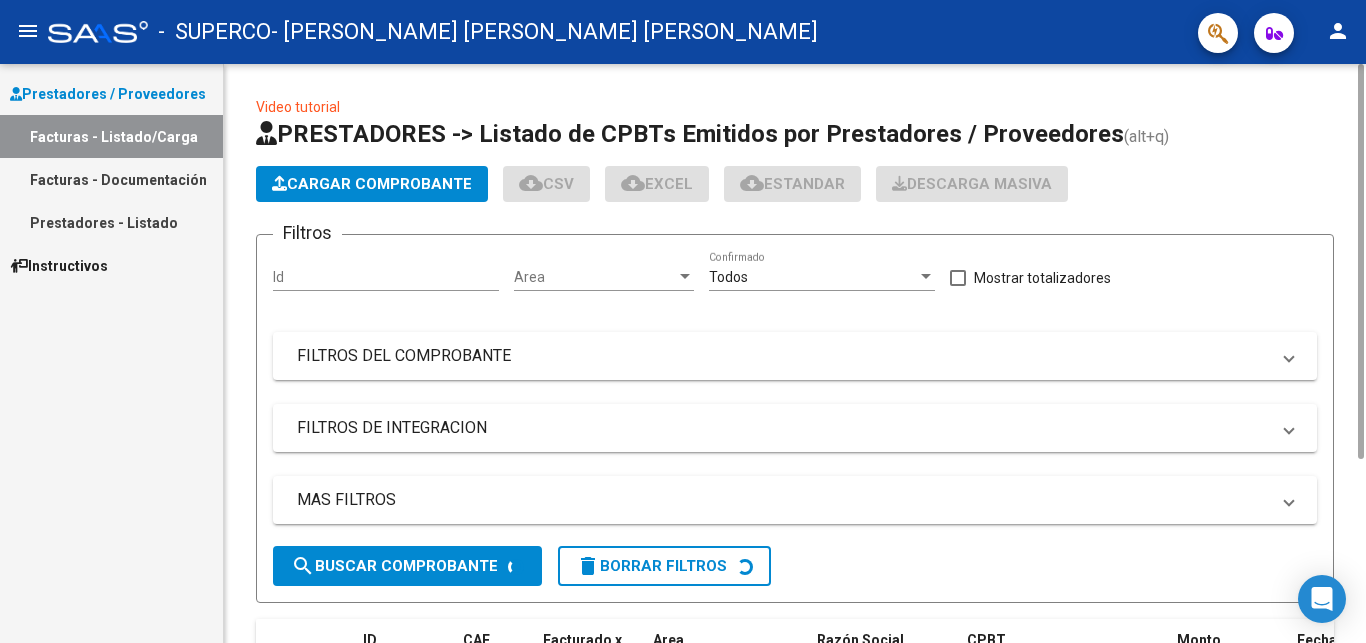 click on "Cargar Comprobante" 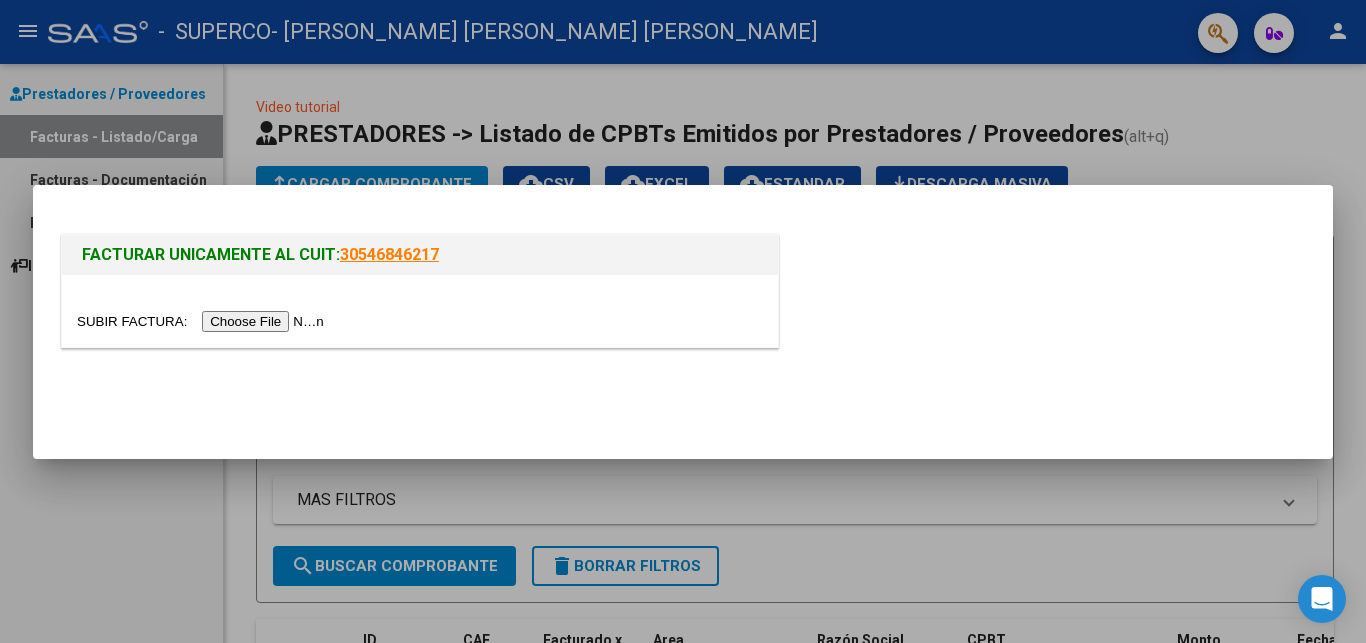 click at bounding box center (203, 321) 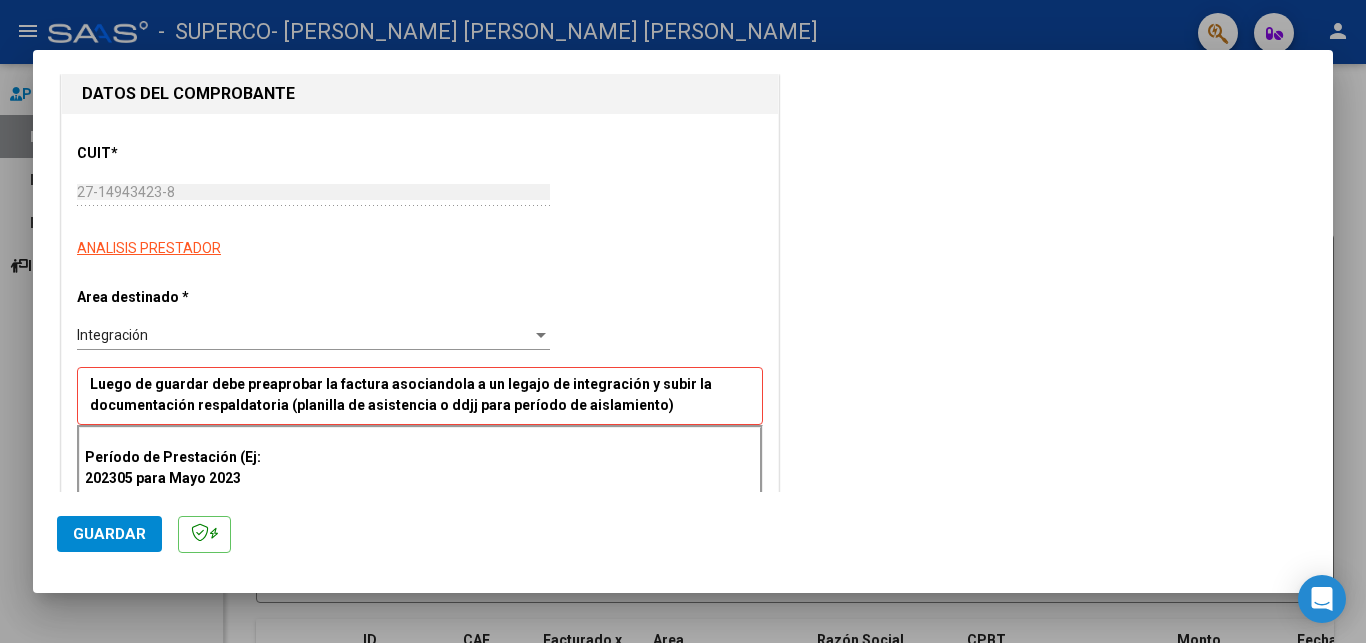 scroll, scrollTop: 408, scrollLeft: 0, axis: vertical 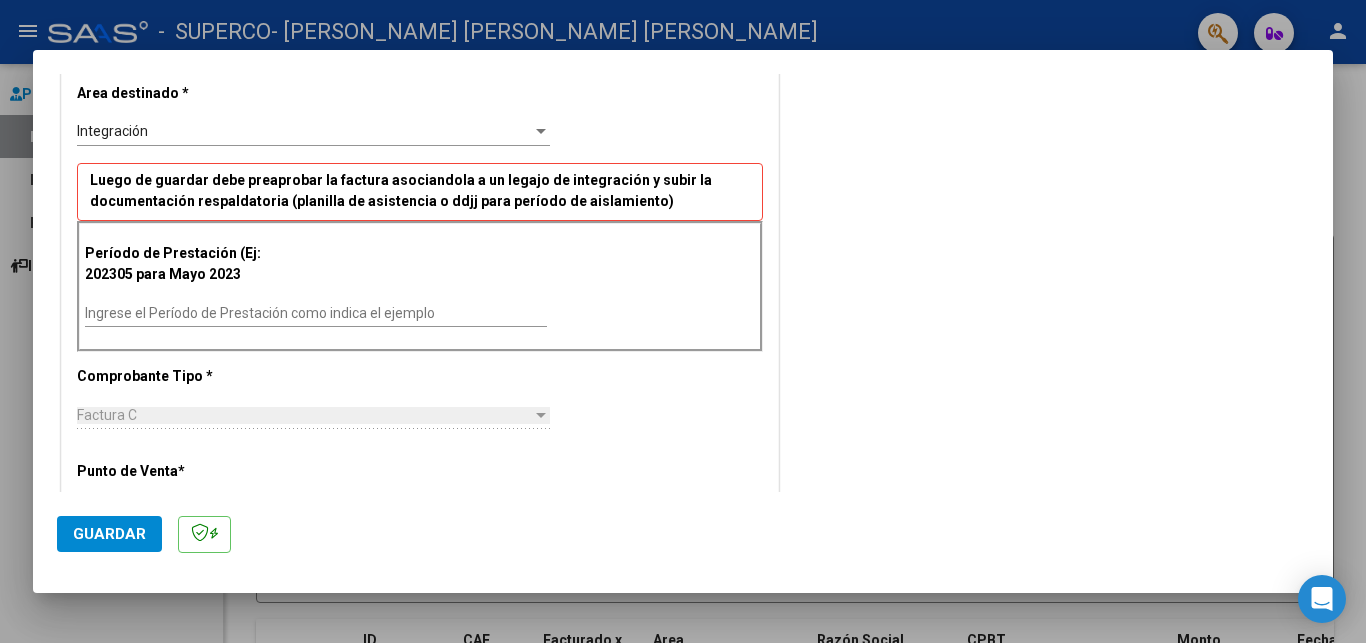 click on "Ingrese el Período de Prestación como indica el ejemplo" at bounding box center (316, 313) 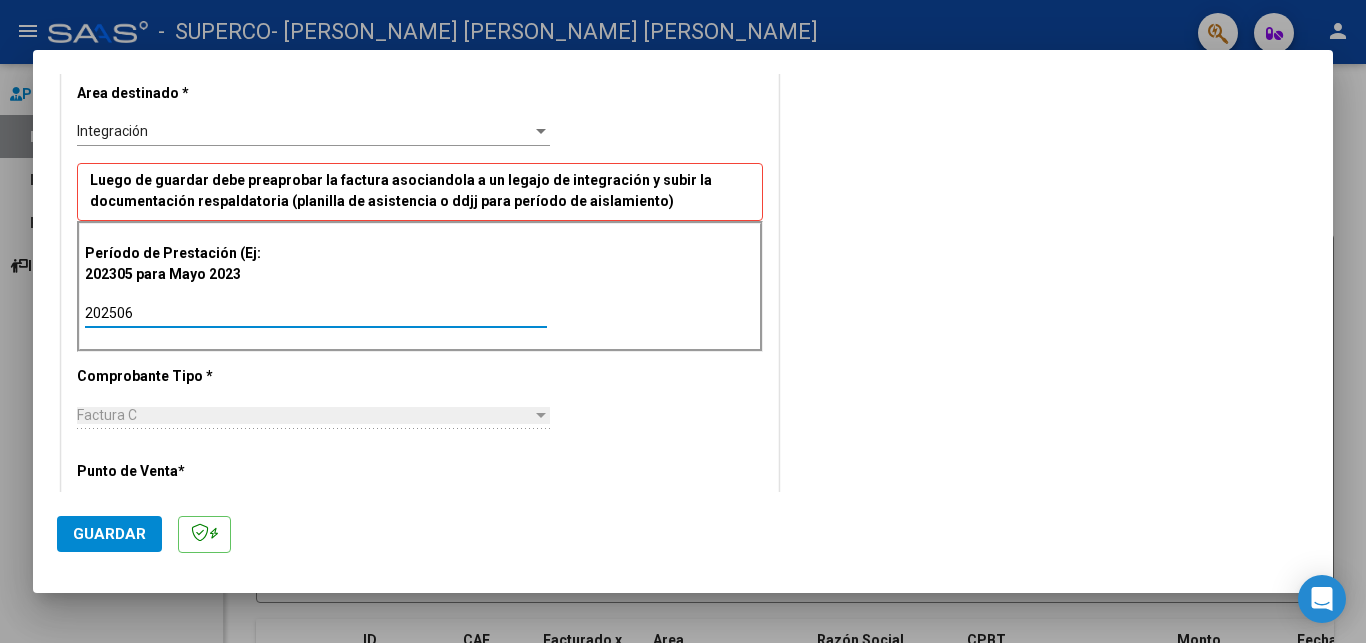 type on "202506" 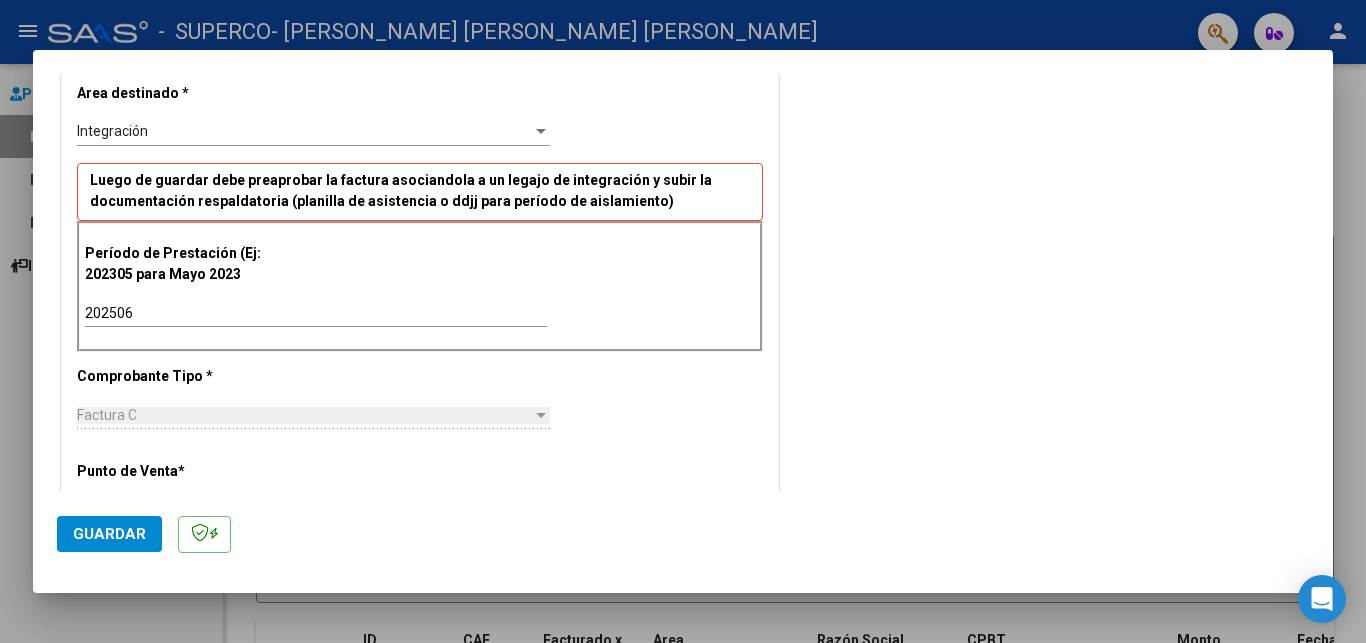 click on "CUIT  *   27-14943423-8 Ingresar CUIT  ANALISIS PRESTADOR  Area destinado * Integración Seleccionar Area Luego de guardar debe preaprobar la factura asociandola a un legajo de integración y subir la documentación respaldatoria (planilla de asistencia o ddjj para período de aislamiento)  Período de Prestación (Ej: 202305 para Mayo 2023    202506 Ingrese el Período de Prestación como indica el ejemplo   Comprobante Tipo * Factura C Seleccionar Tipo Punto de Venta  *   3 Ingresar el Nro.  Número  *   998 Ingresar el Nro.  Monto  *   $ 98.964,88 Ingresar el monto  Fecha del Cpbt.  *   [DATE] Ingresar la fecha  CAE / CAEA (no ingrese CAI)    75278132742883 Ingresar el CAE o CAEA (no ingrese CAI)  Fecha de Vencimiento    Ingresar la fecha  Ref. Externa    Ingresar la ref.  N° Liquidación    Ingresar el N° Liquidación" at bounding box center (420, 596) 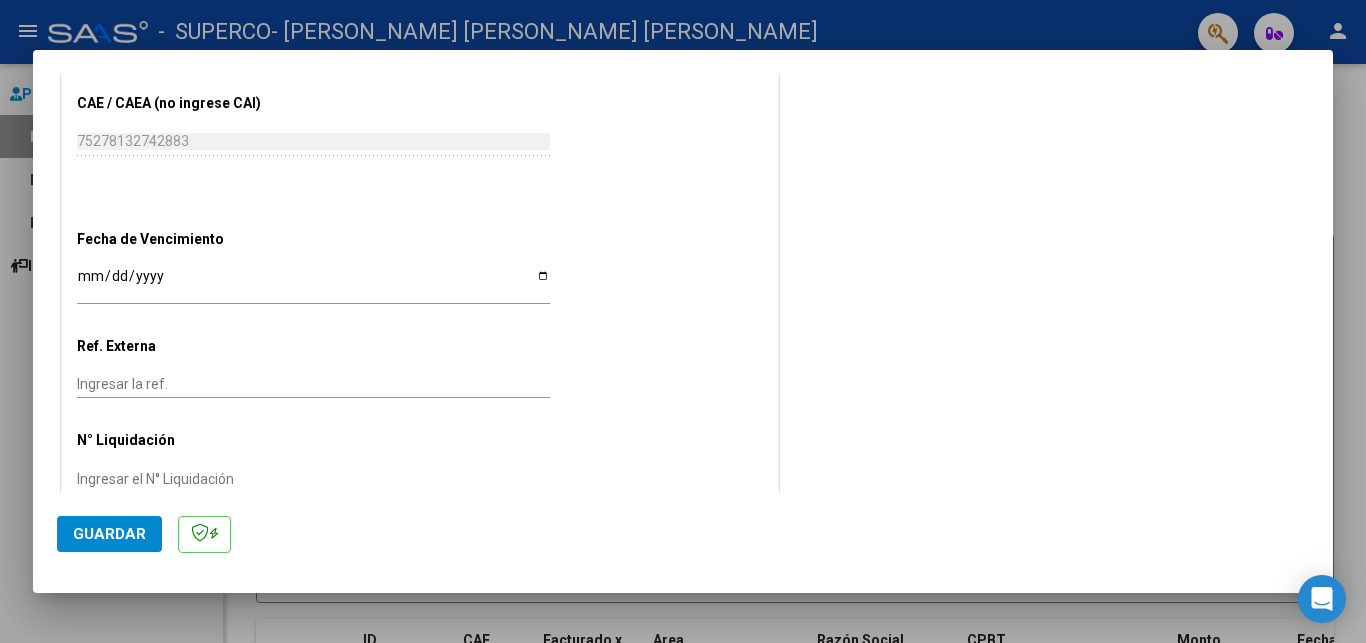 scroll, scrollTop: 1182, scrollLeft: 0, axis: vertical 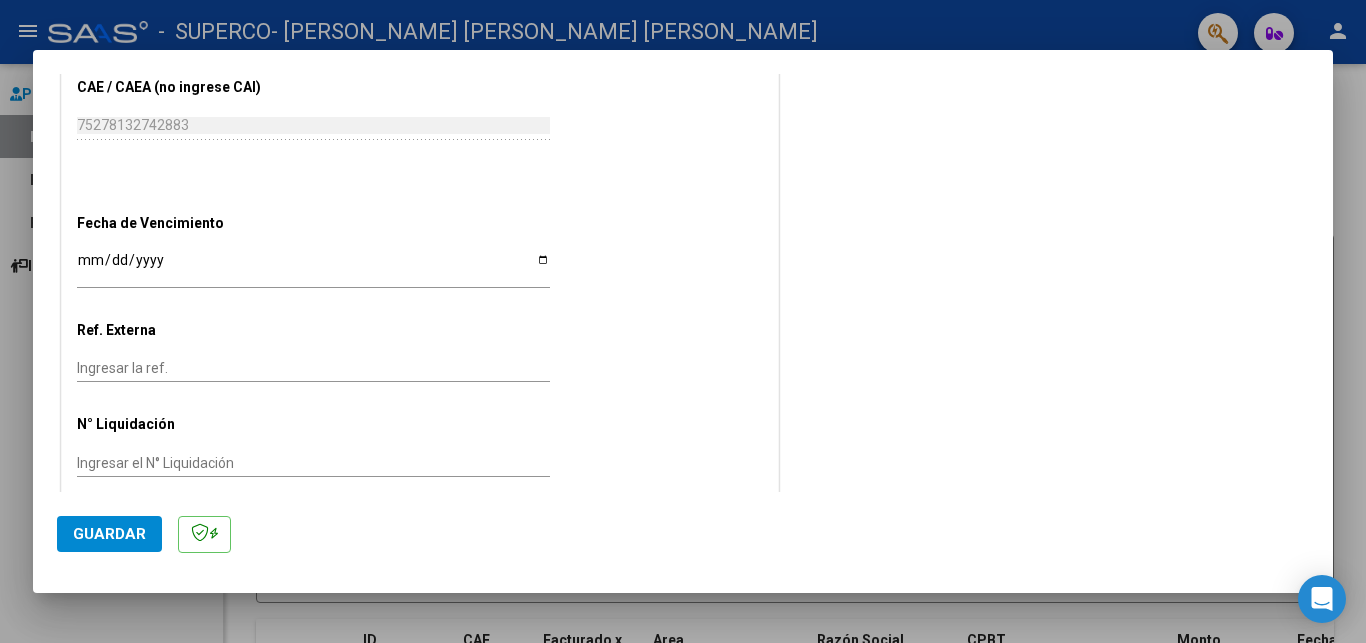 click on "Ingresar la fecha" at bounding box center (313, 267) 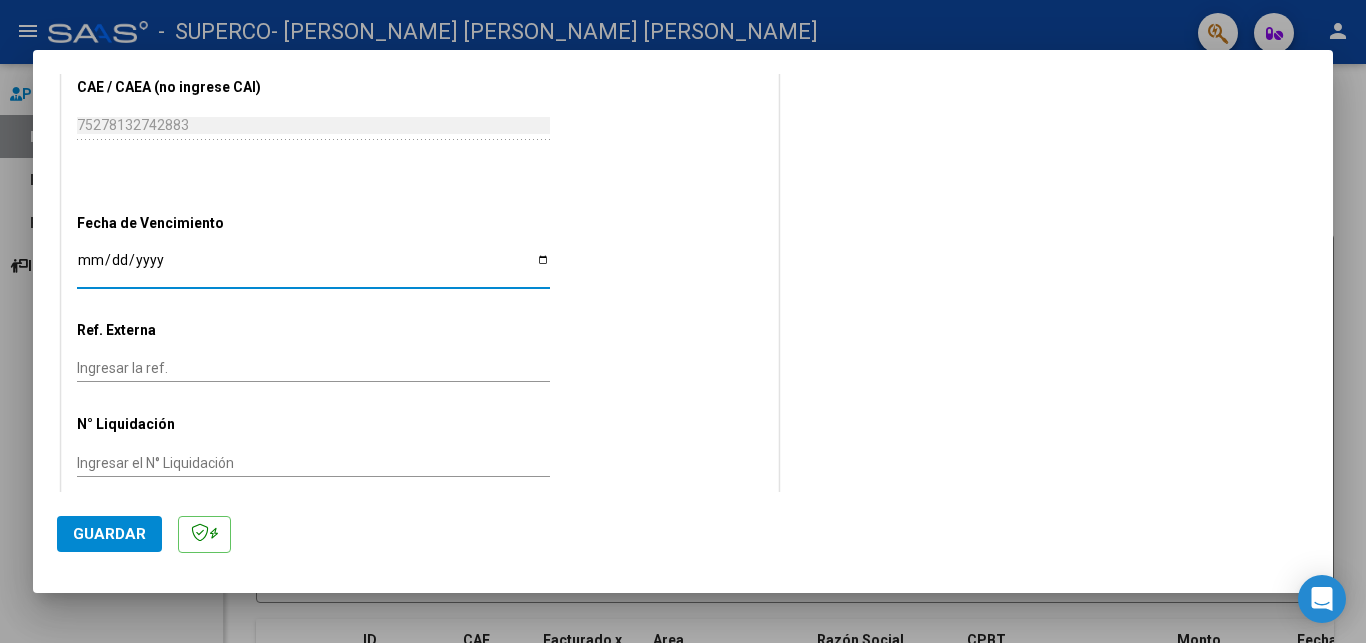 type on "[DATE]" 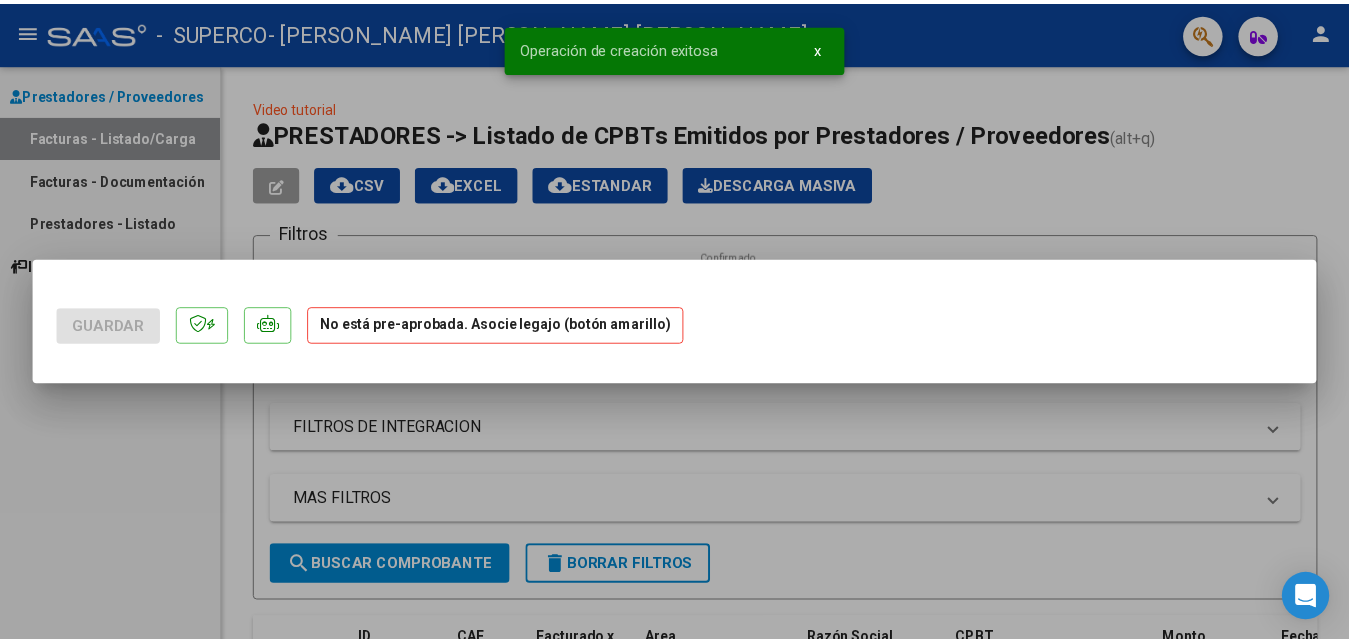 scroll, scrollTop: 0, scrollLeft: 0, axis: both 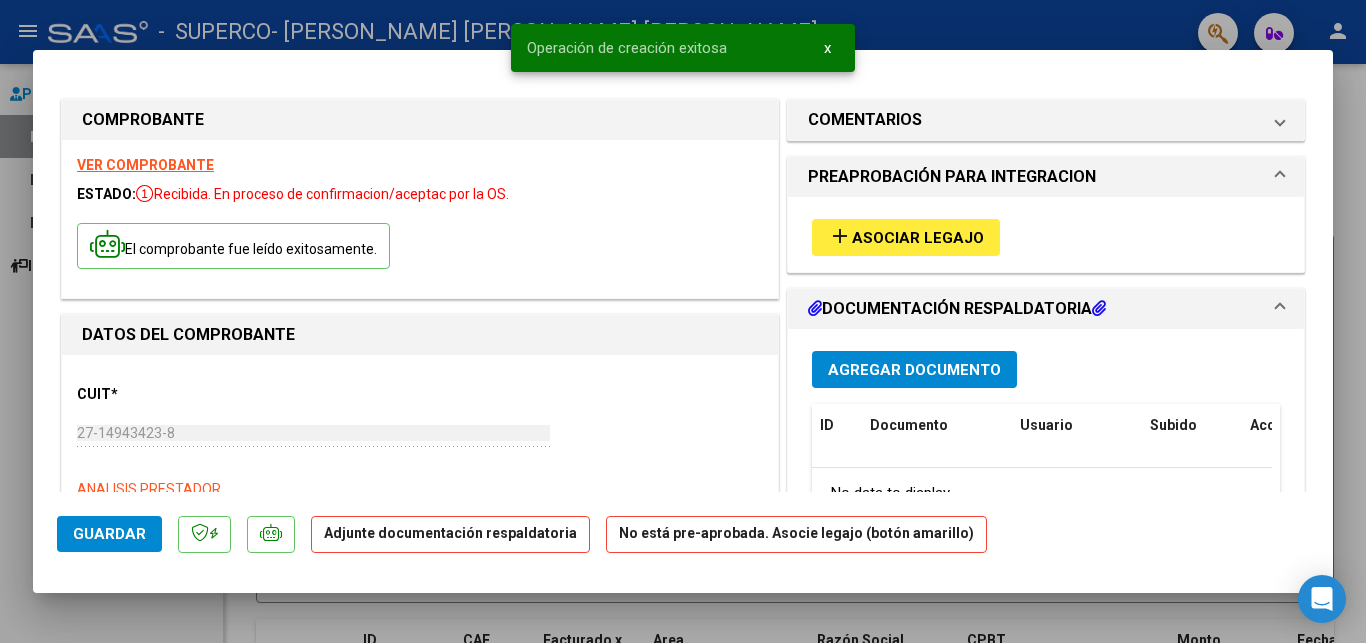 click on "Asociar Legajo" at bounding box center [918, 238] 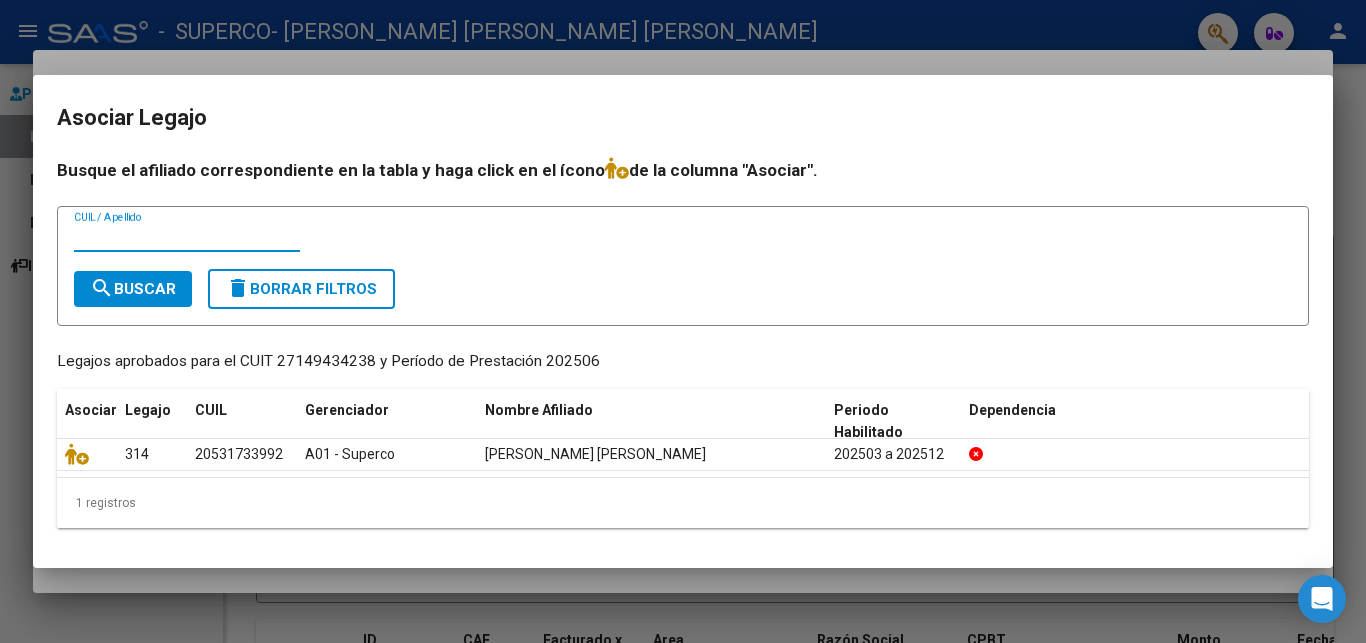 type 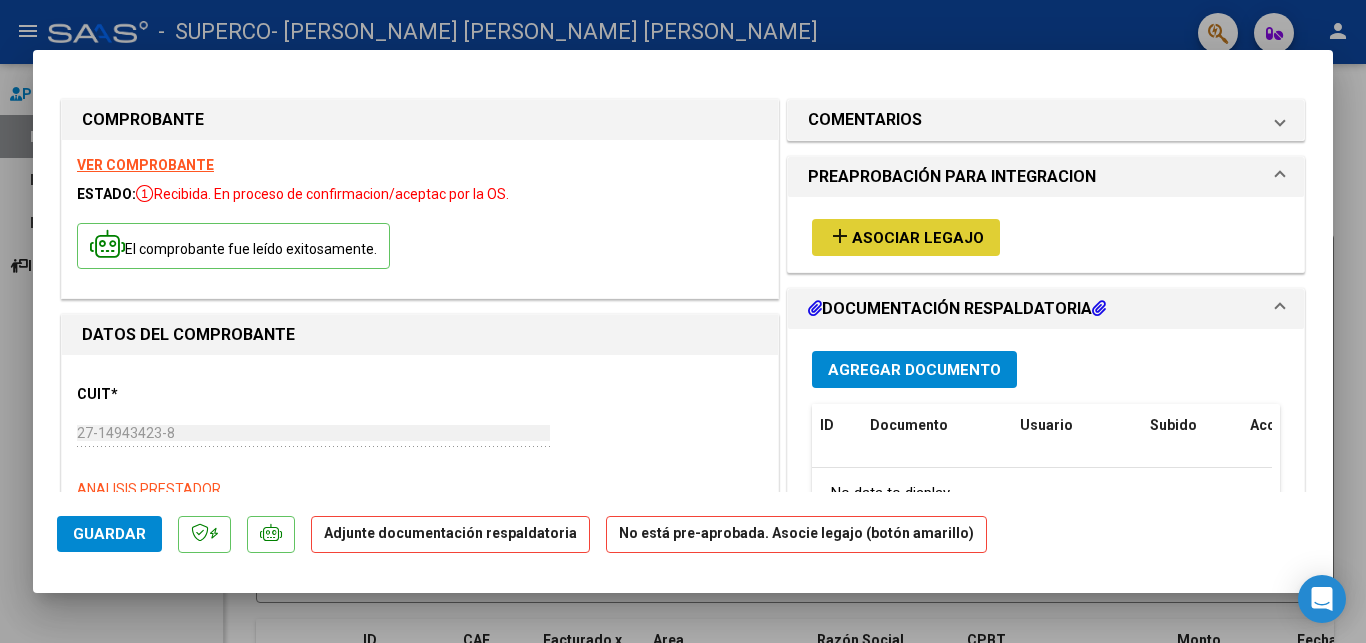 click on "Agregar Documento" at bounding box center [914, 370] 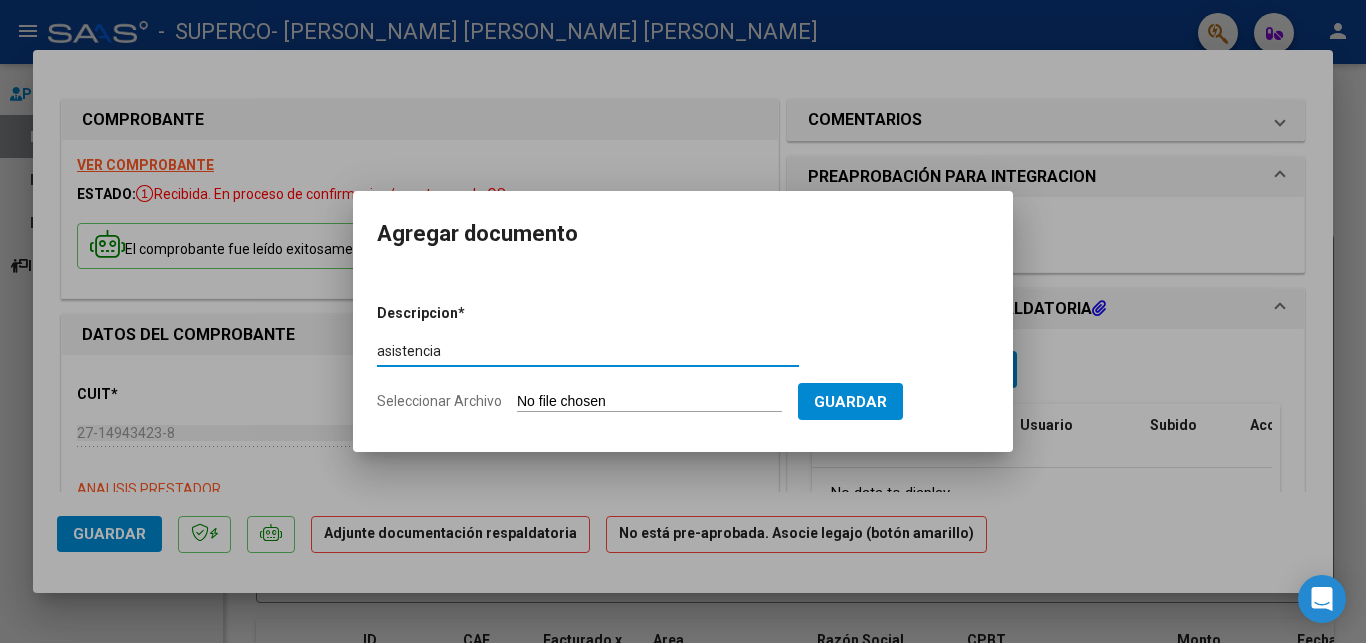 type on "asistencia" 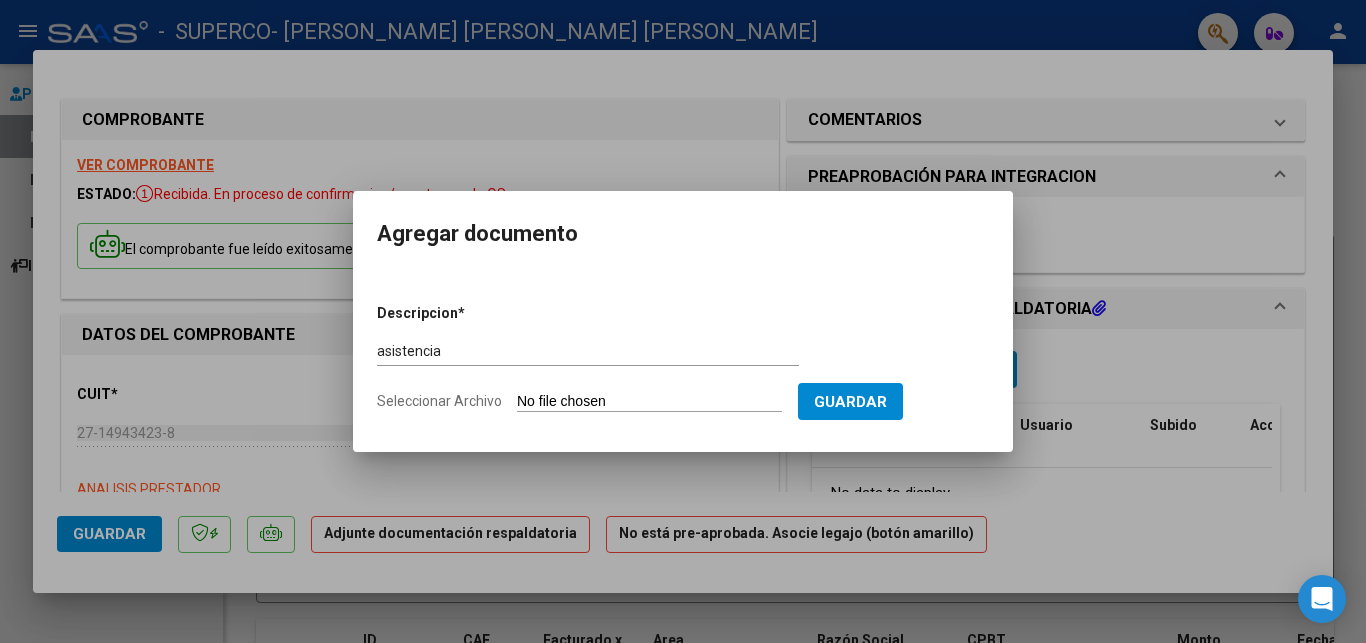 type on "C:\fakepath\SUPERCO [PERSON_NAME] Planilla Asistencua Fonoaudiologia Junio 2025.pdf" 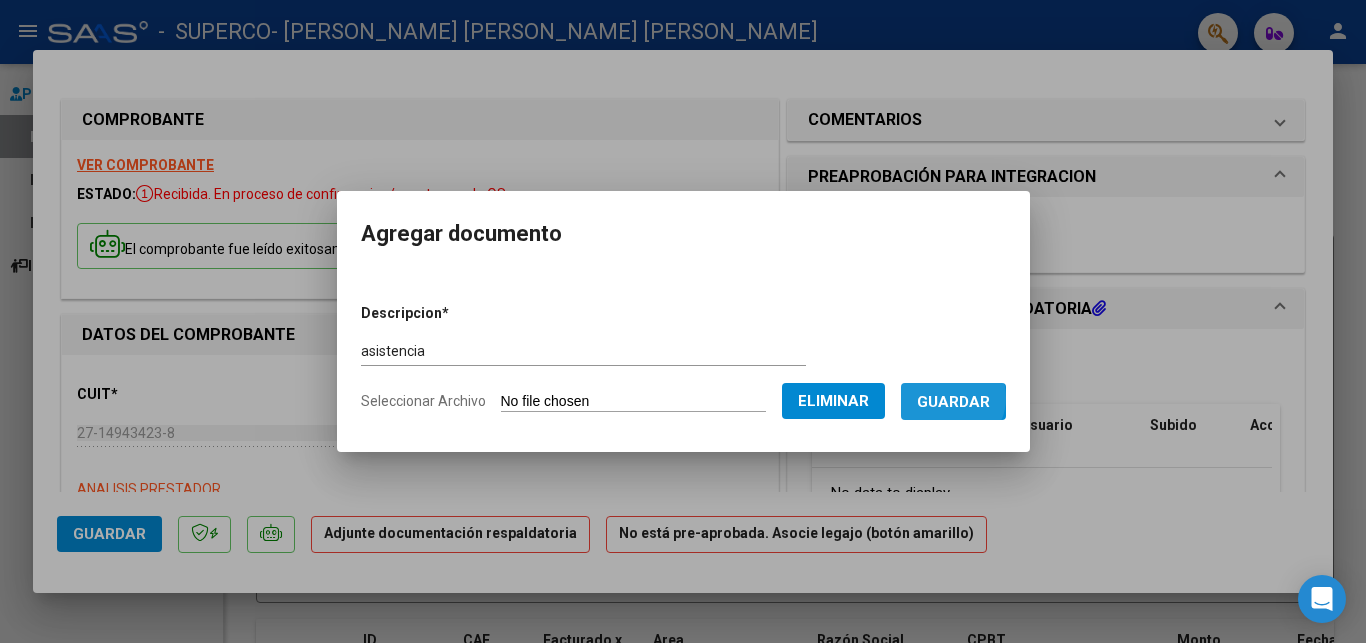 click on "Guardar" at bounding box center (953, 402) 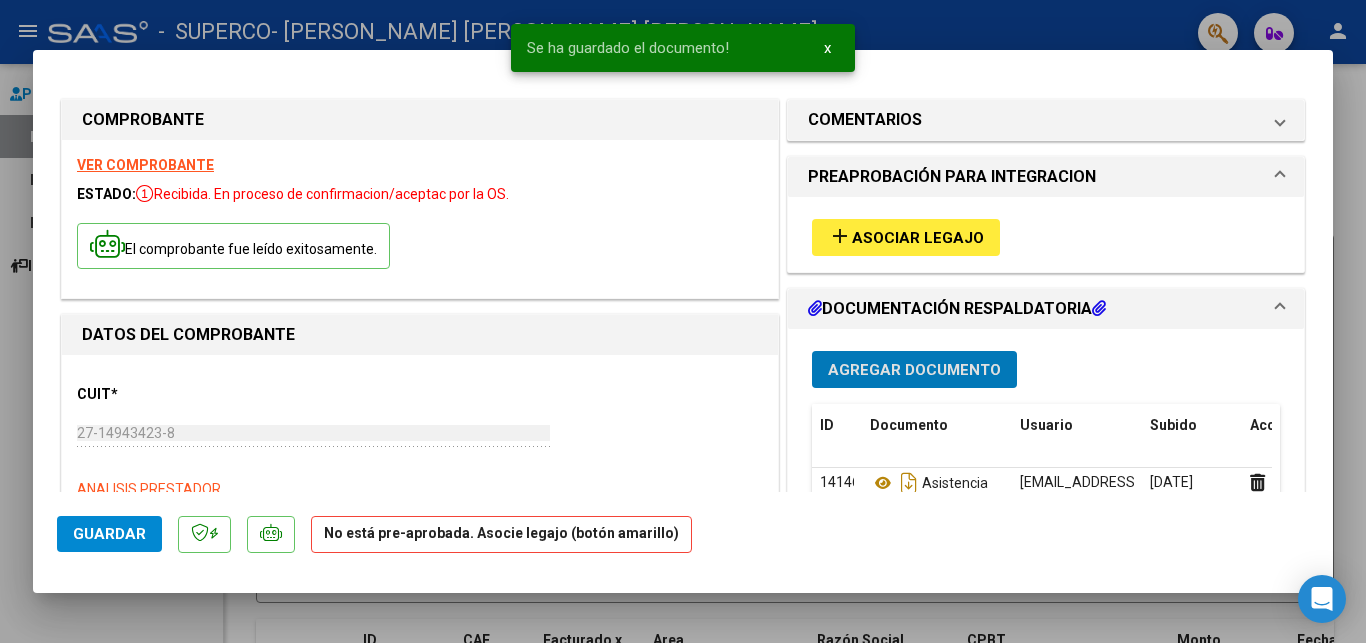 click on "Agregar Documento" at bounding box center (914, 370) 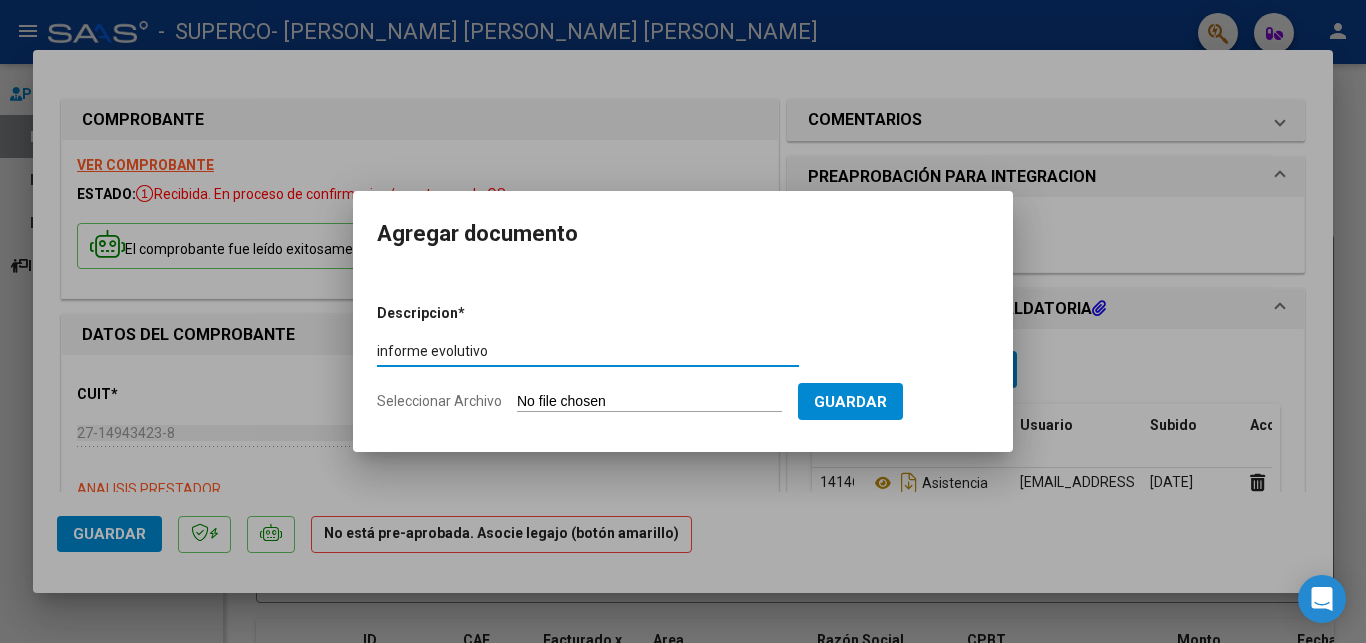 type on "informe evolutivo" 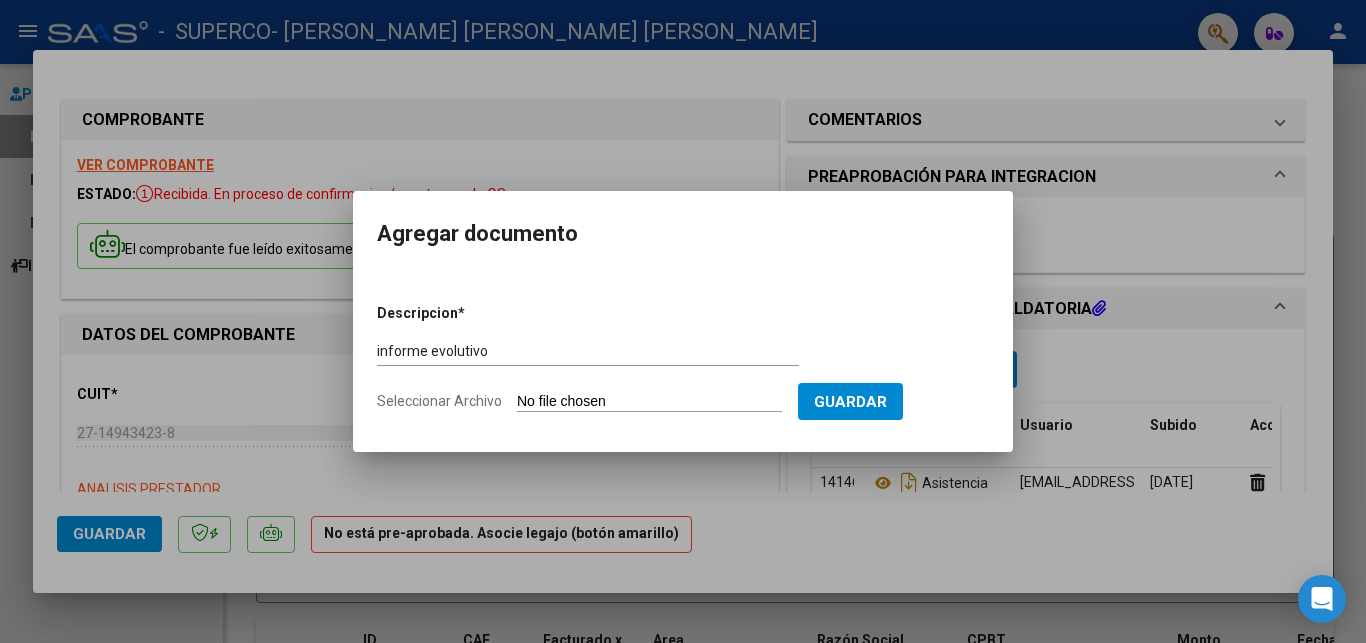 type on "C:\fakepath\SUPERCO [PERSON_NAME] [PERSON_NAME] [PERSON_NAME] 1° informe semestral 2025.pdf" 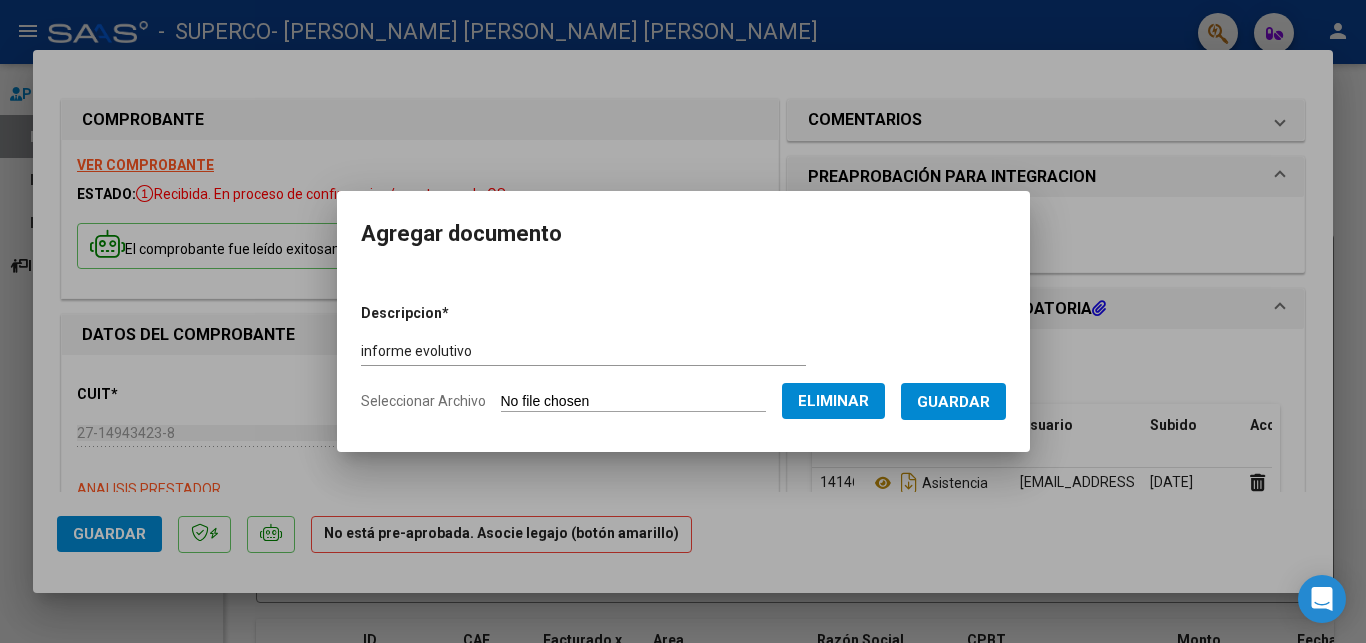 click on "Guardar" at bounding box center [953, 402] 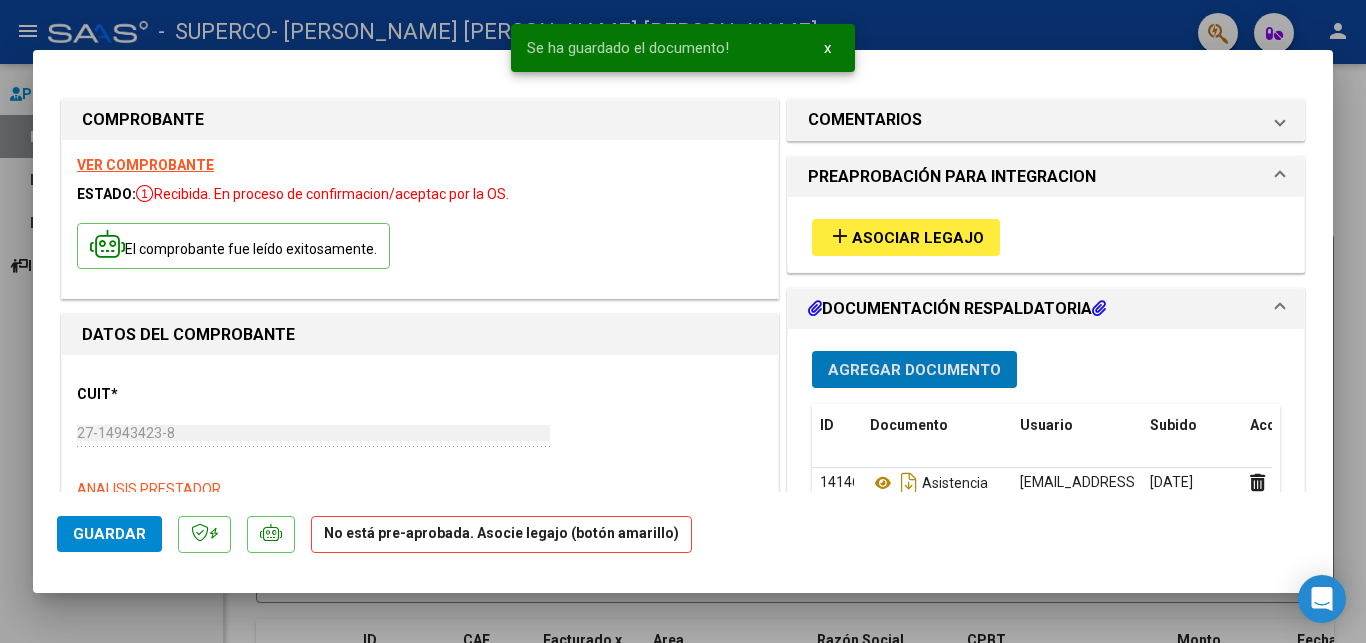 click on "Guardar" 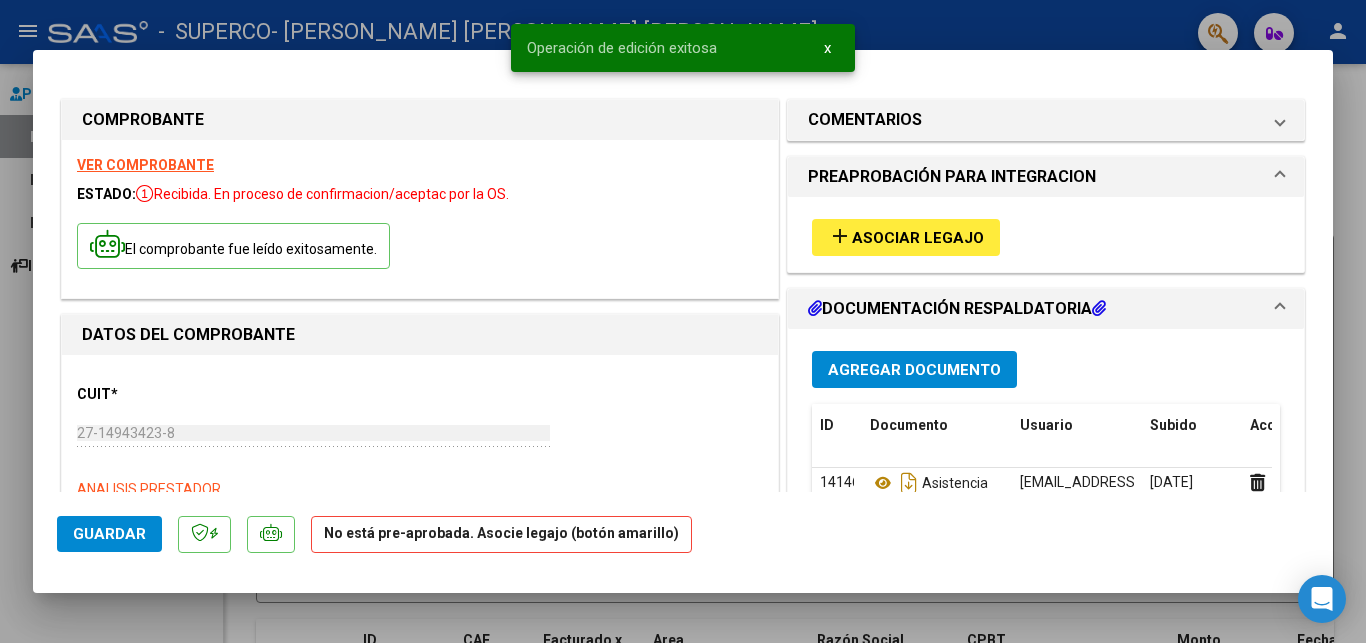 click on "x" at bounding box center (827, 48) 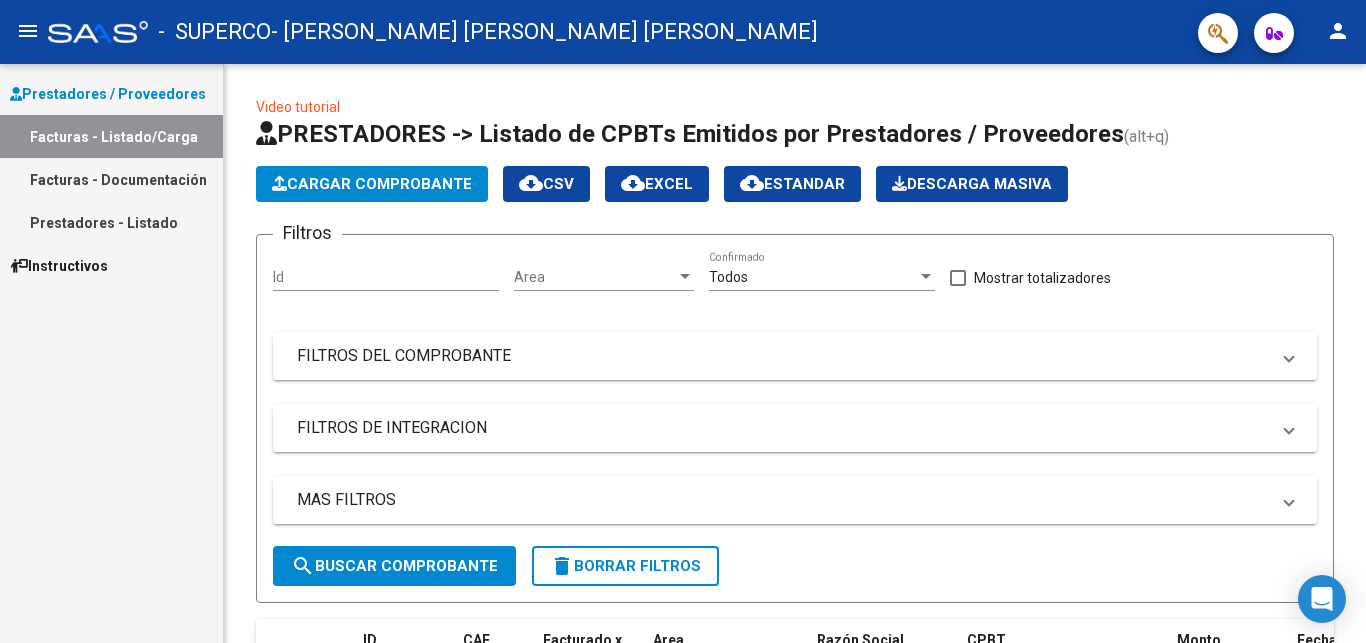 click on "Facturas - Documentación" at bounding box center (111, 179) 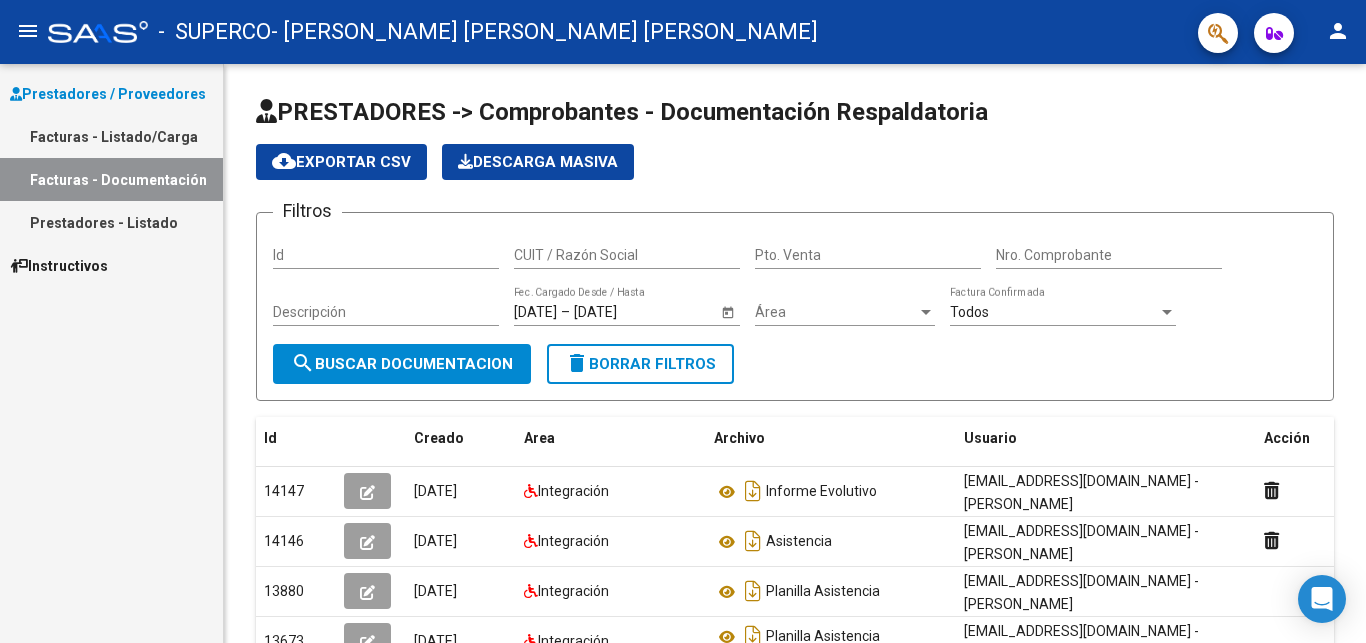 click on "person" 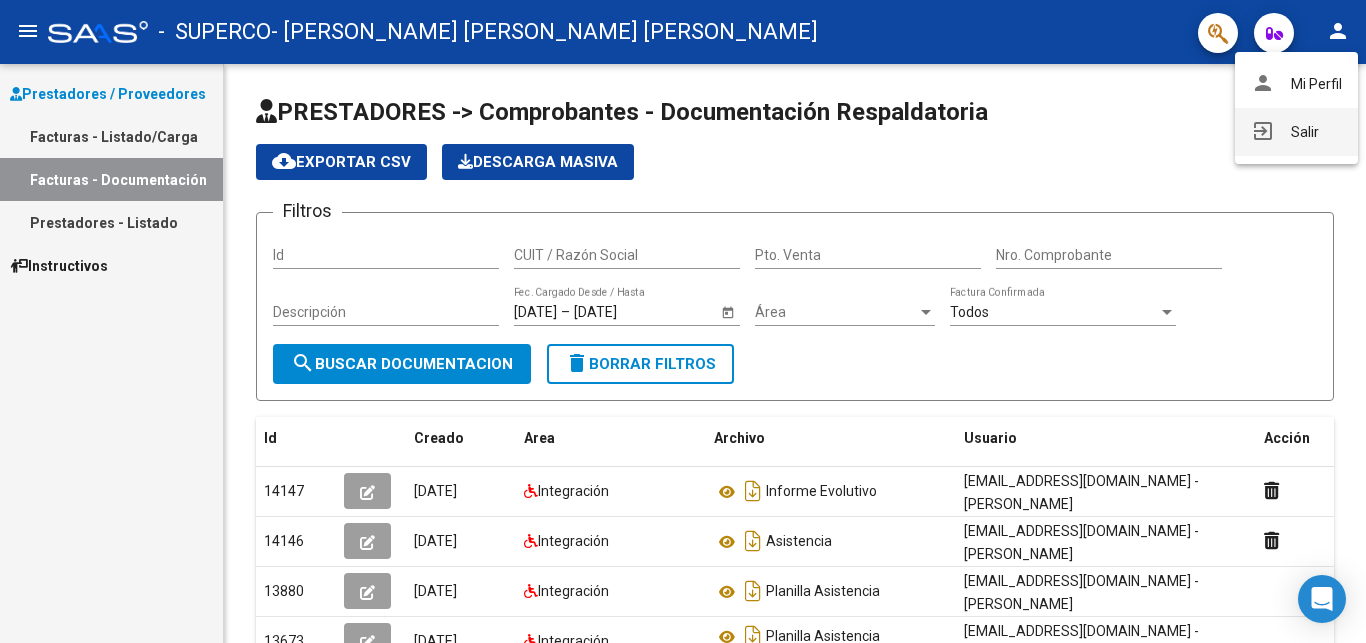 click on "exit_to_app  Salir" at bounding box center (1296, 132) 